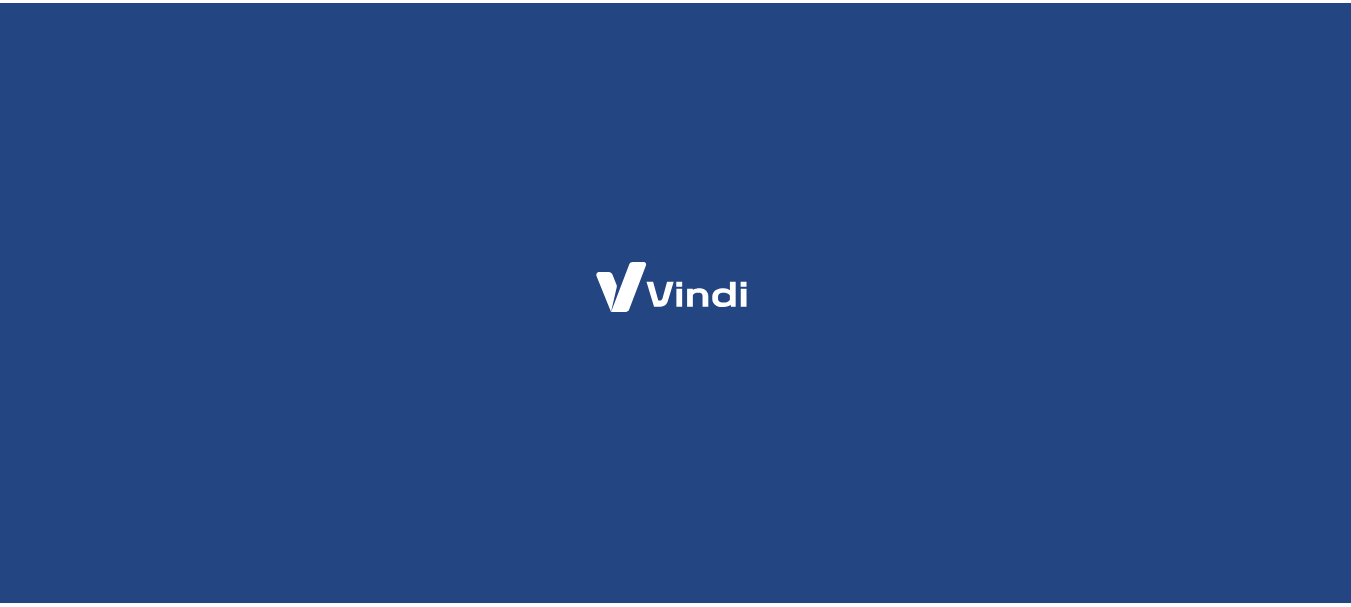 scroll, scrollTop: 0, scrollLeft: 0, axis: both 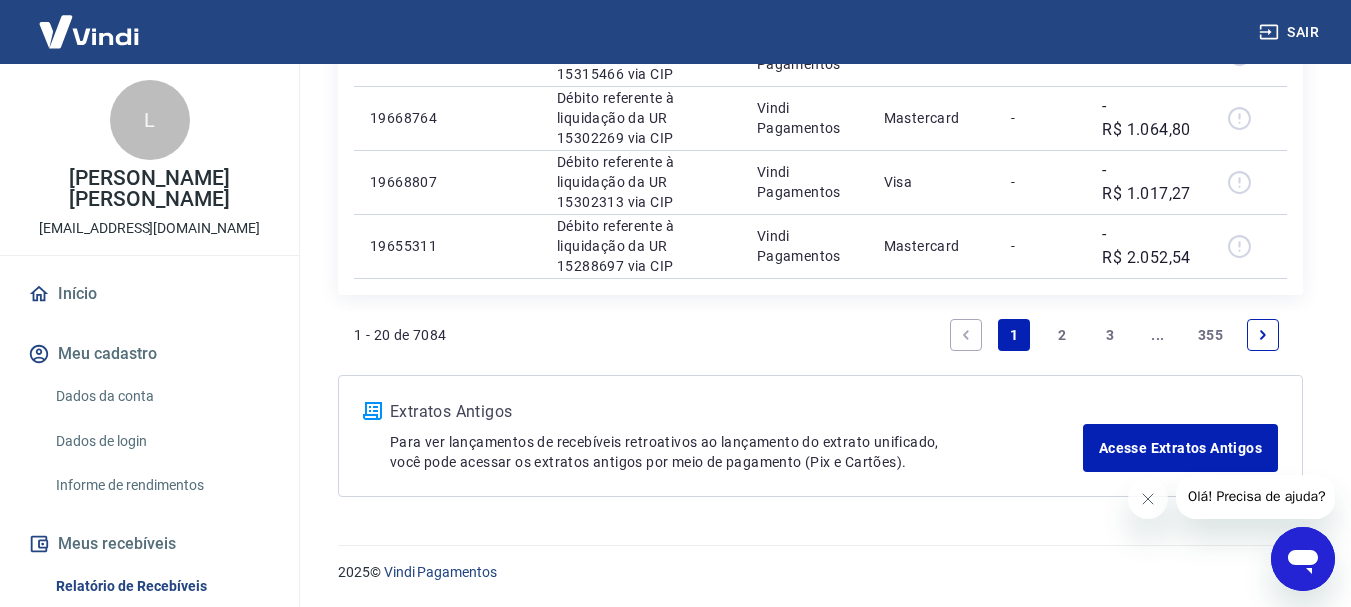 click on "3" at bounding box center [1110, 335] 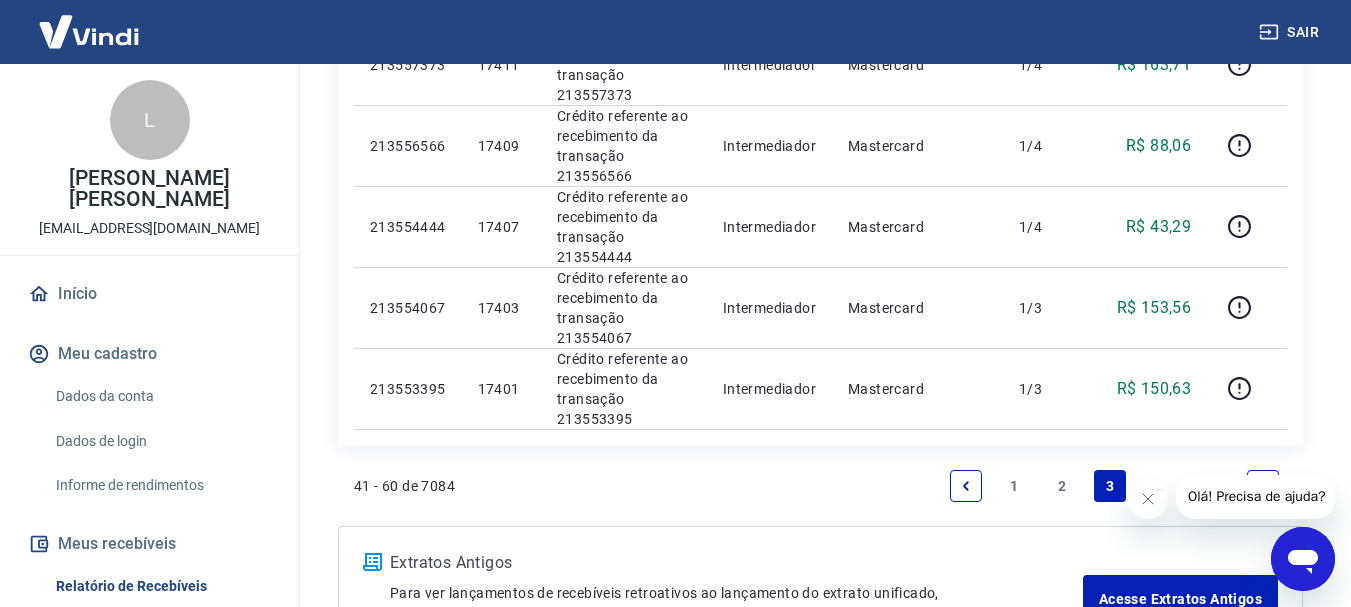 scroll, scrollTop: 1997, scrollLeft: 0, axis: vertical 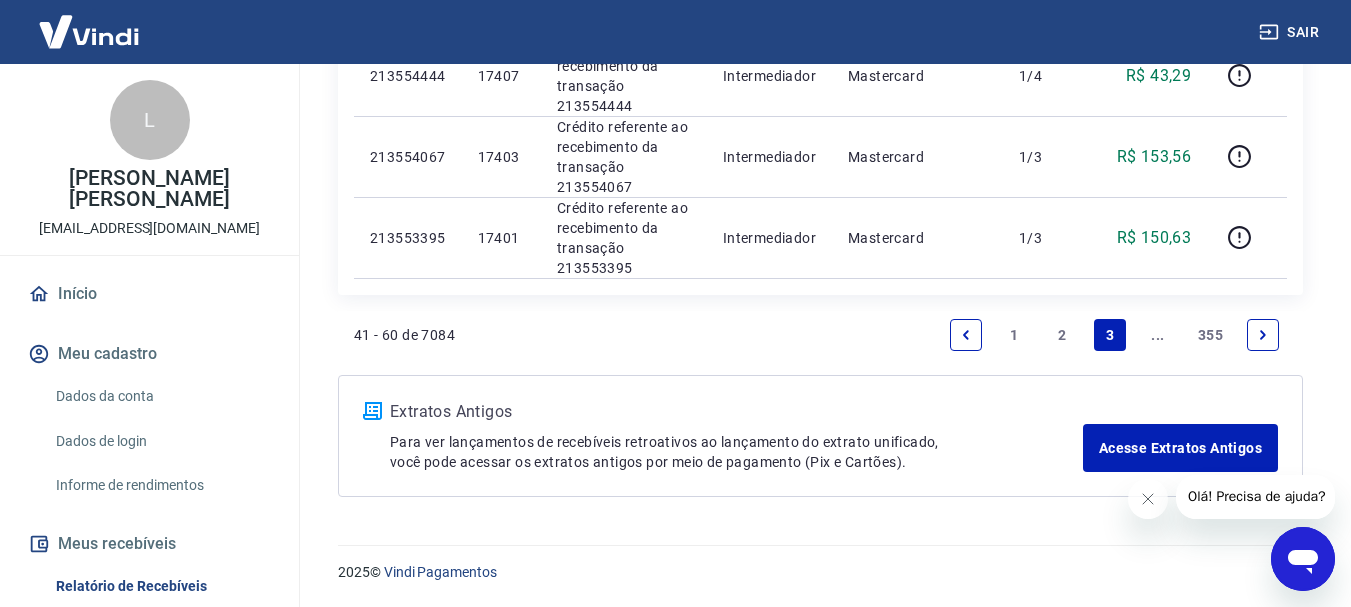 click 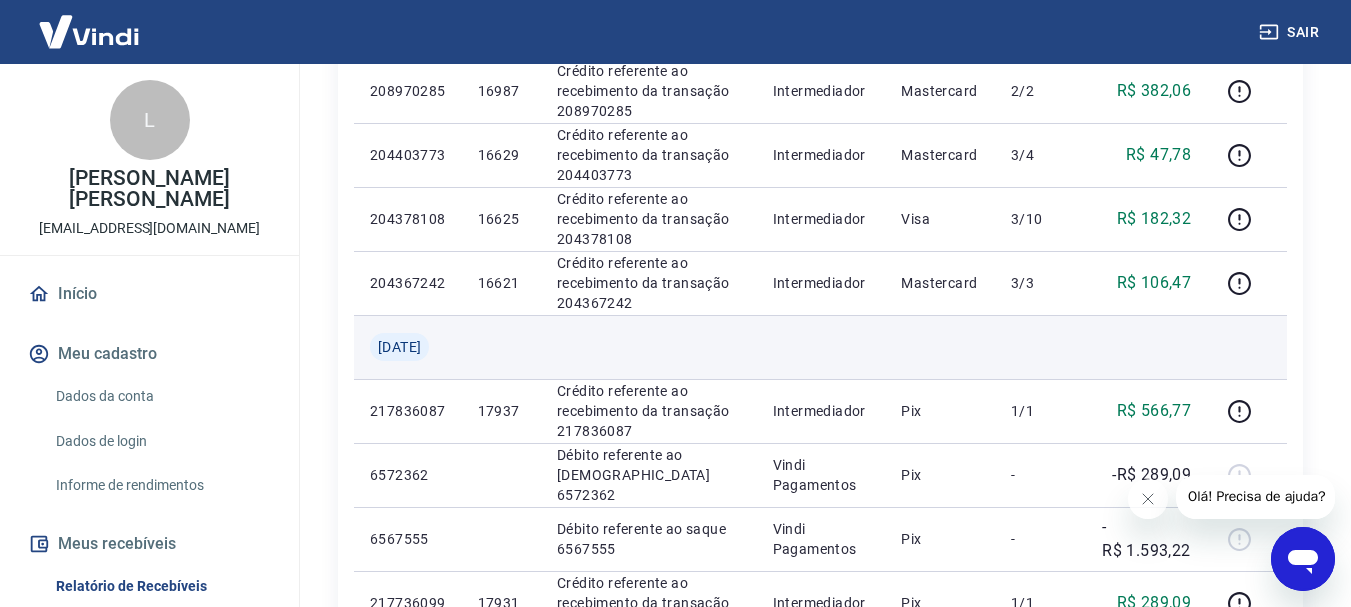scroll, scrollTop: 957, scrollLeft: 0, axis: vertical 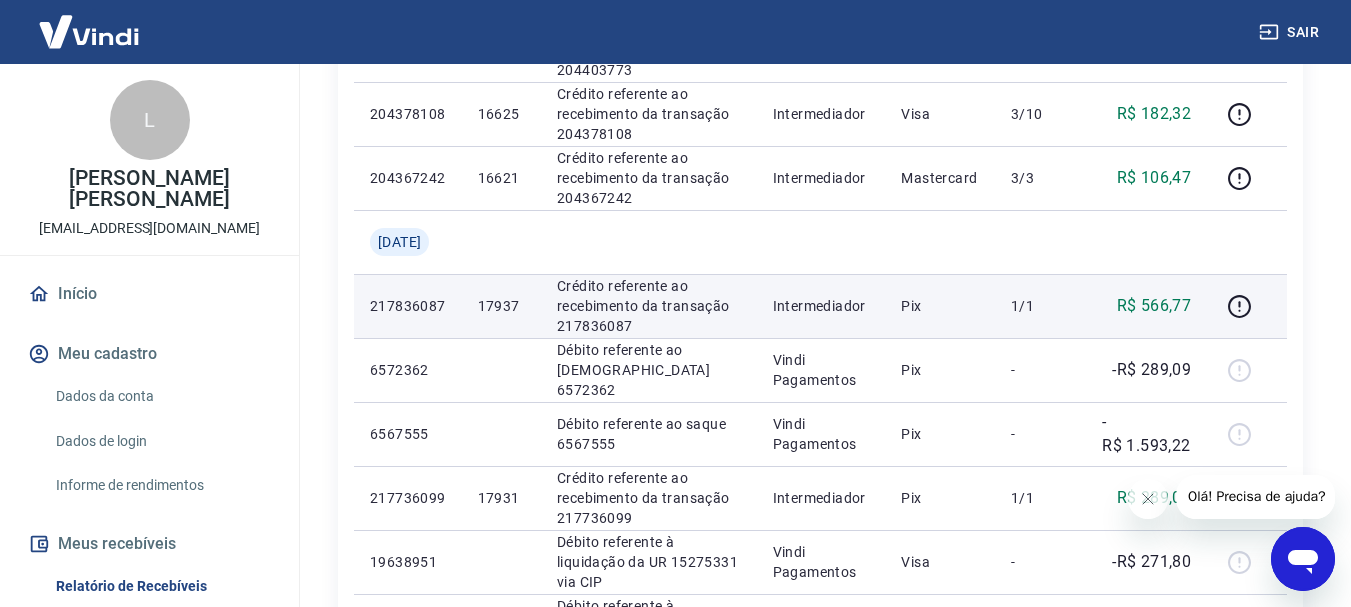 click on "217836087" at bounding box center (408, 306) 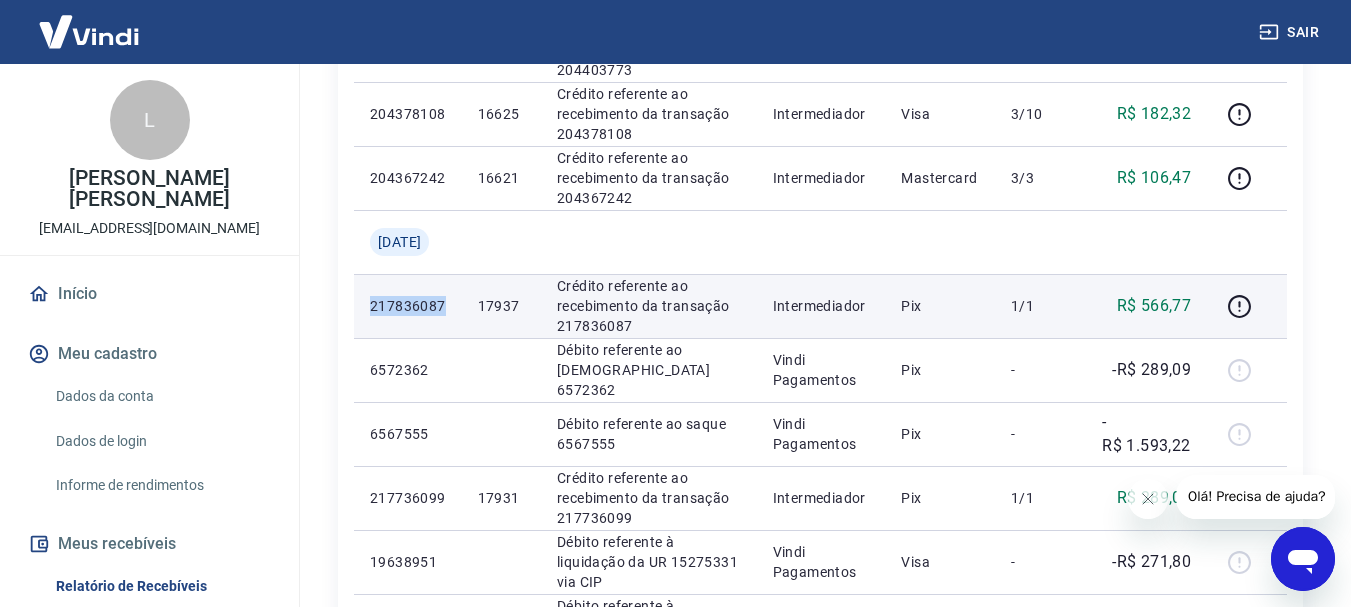 click on "217836087" at bounding box center [408, 306] 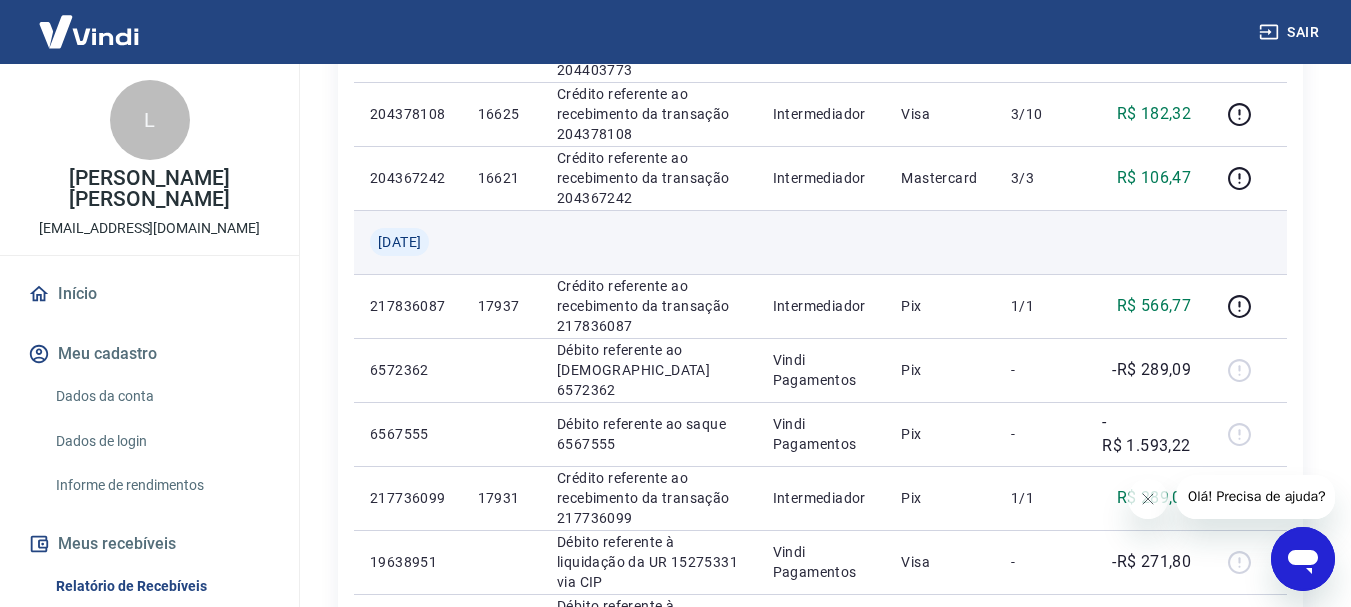 click at bounding box center (501, 242) 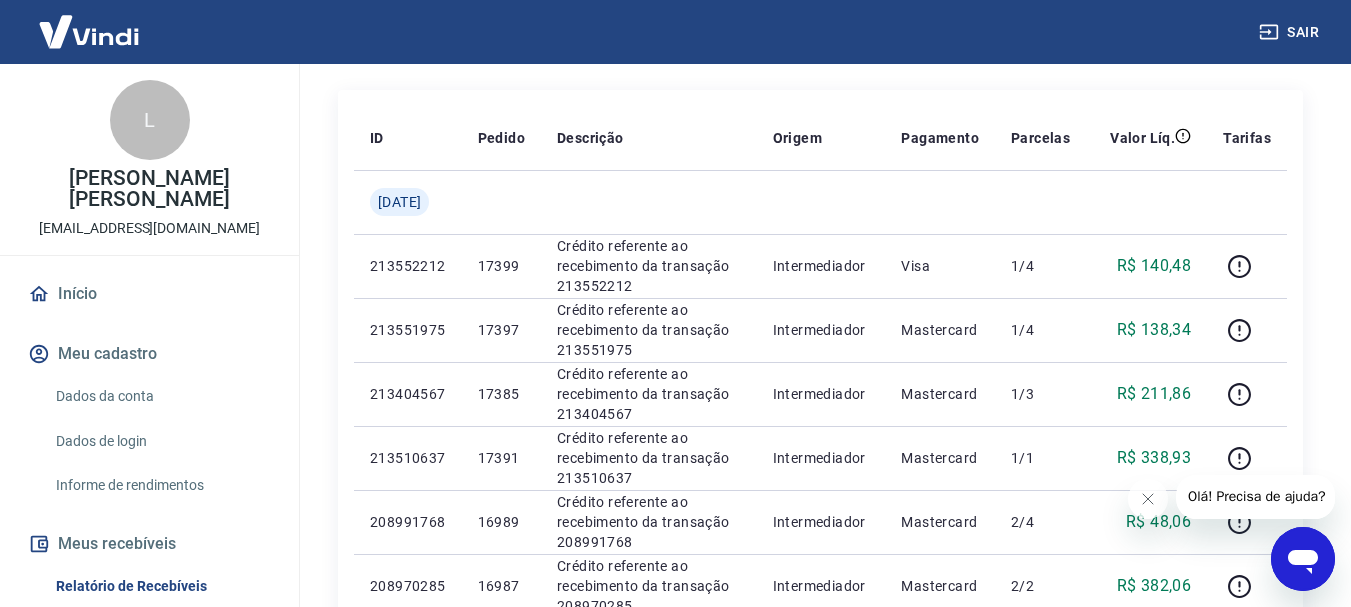 scroll, scrollTop: 57, scrollLeft: 0, axis: vertical 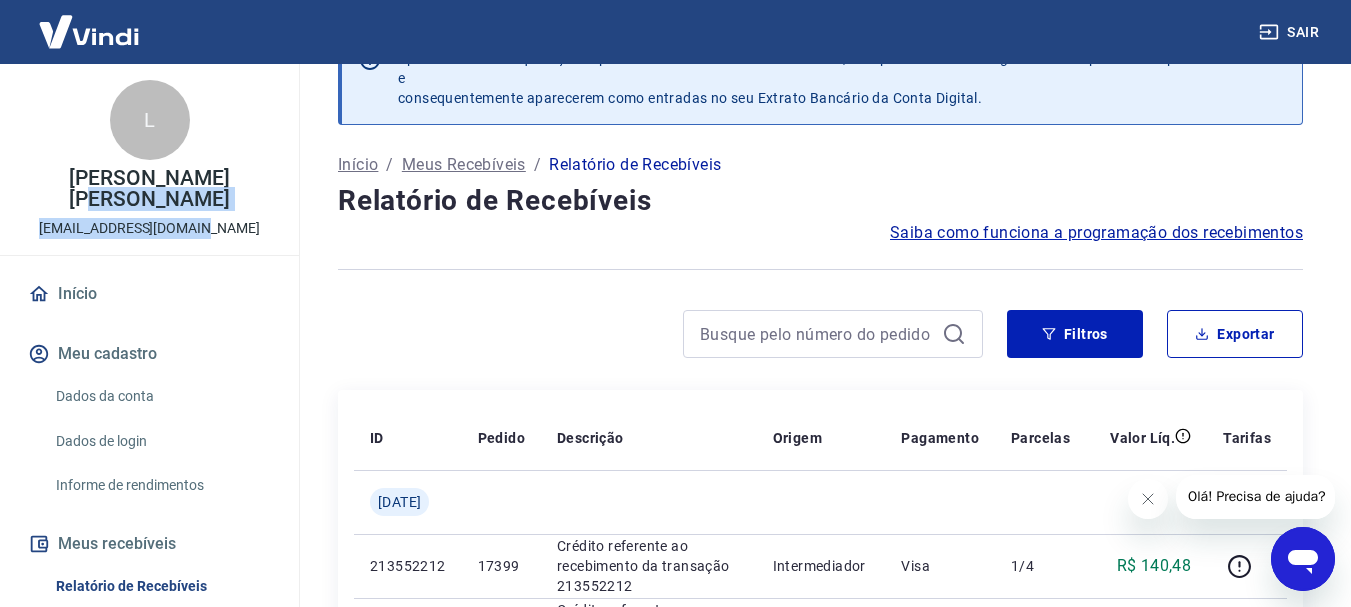 drag, startPoint x: 41, startPoint y: 218, endPoint x: 238, endPoint y: 237, distance: 197.91412 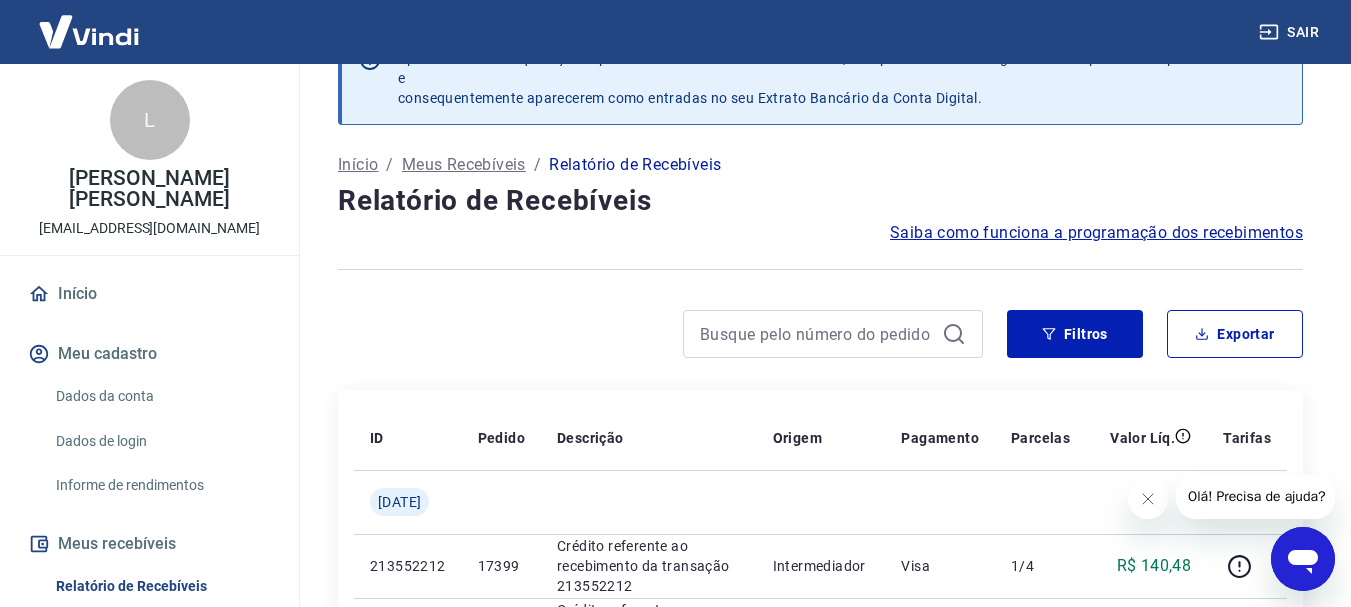 click at bounding box center (660, 334) 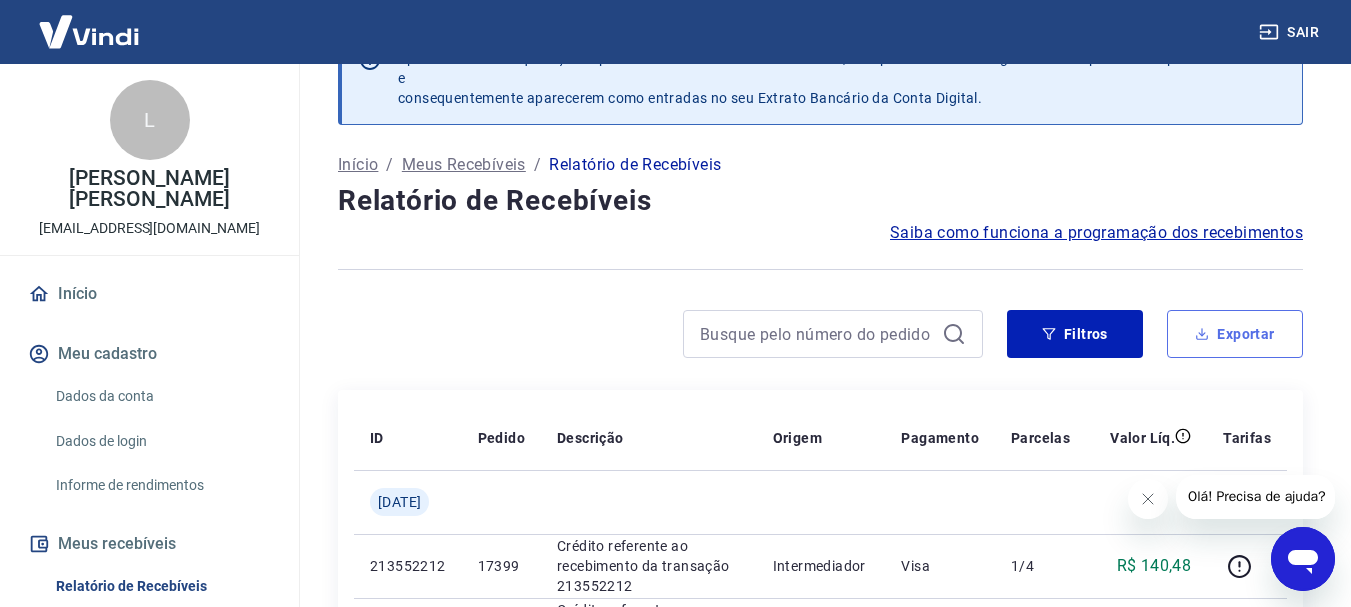 click 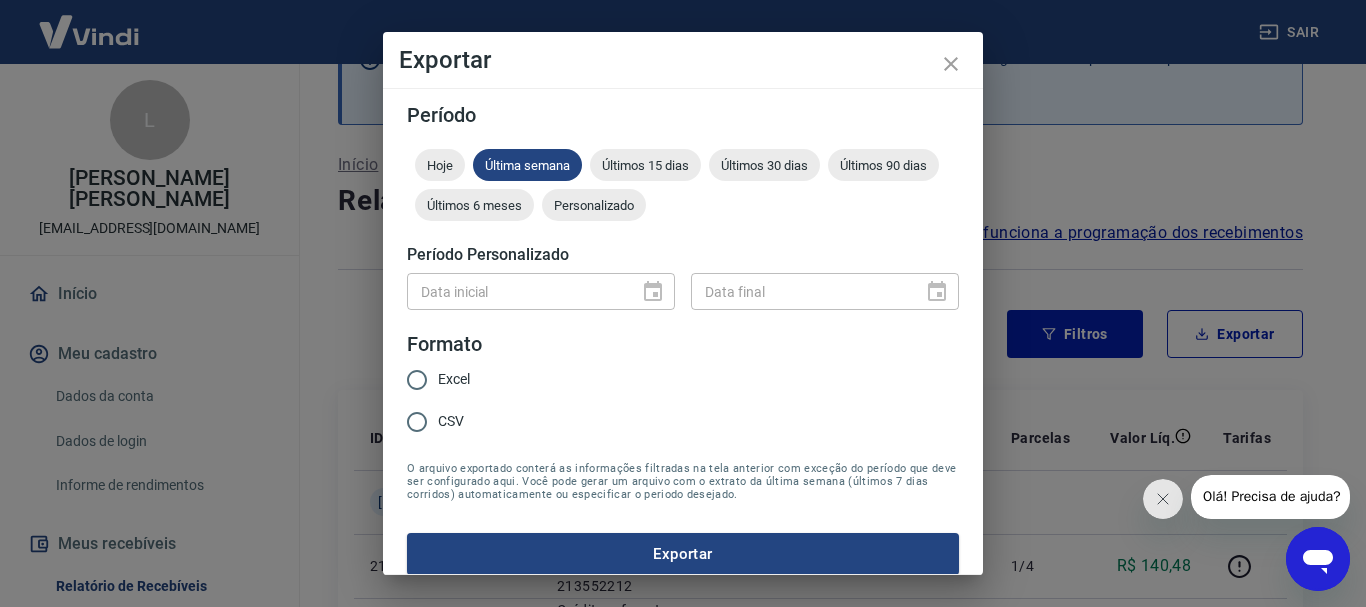click on "Excel" at bounding box center (417, 380) 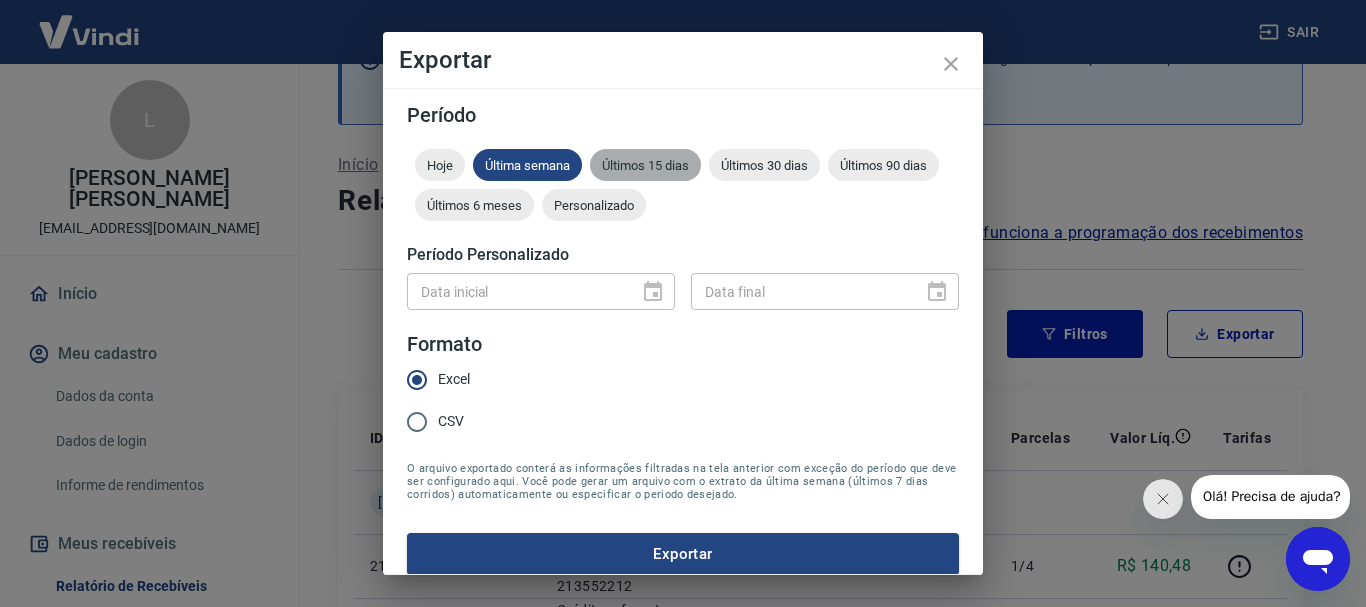 click on "Últimos 15 dias" at bounding box center [645, 165] 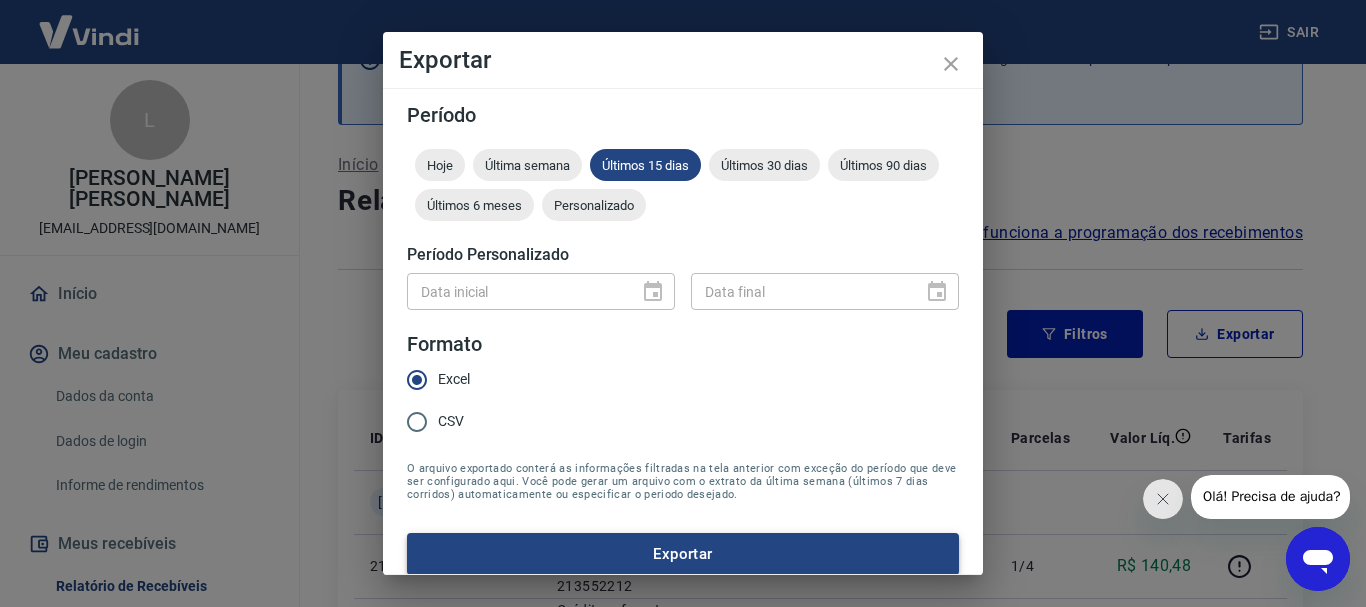 click on "Exportar" at bounding box center (683, 554) 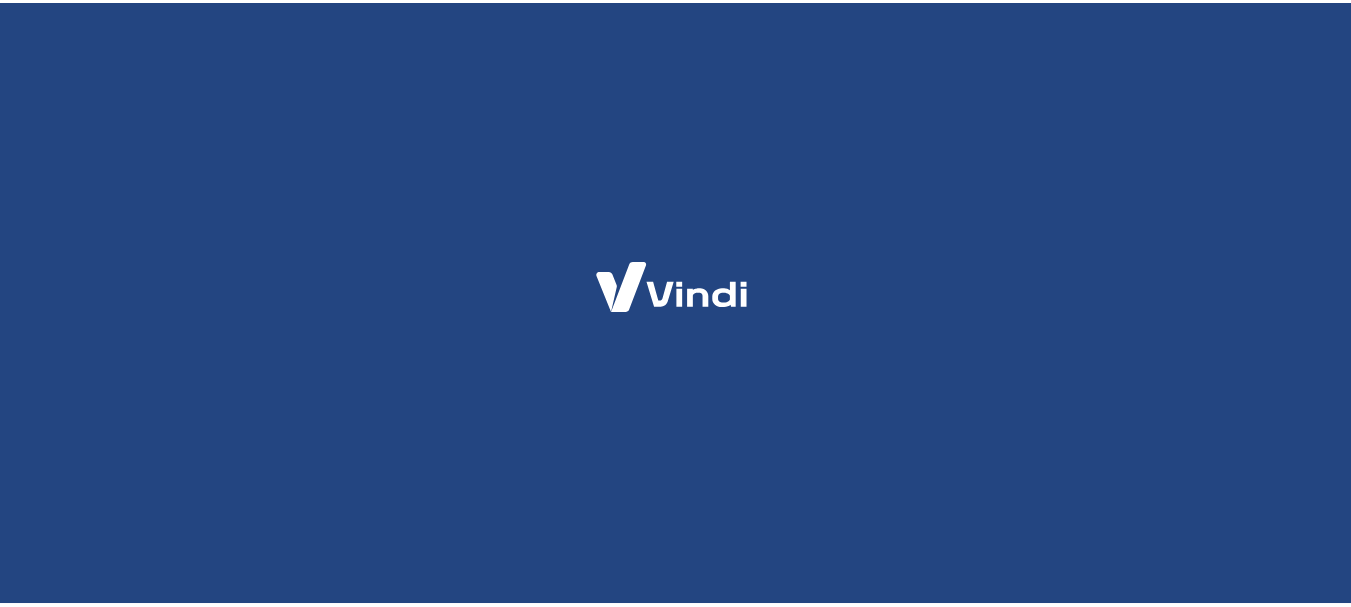 scroll, scrollTop: 0, scrollLeft: 0, axis: both 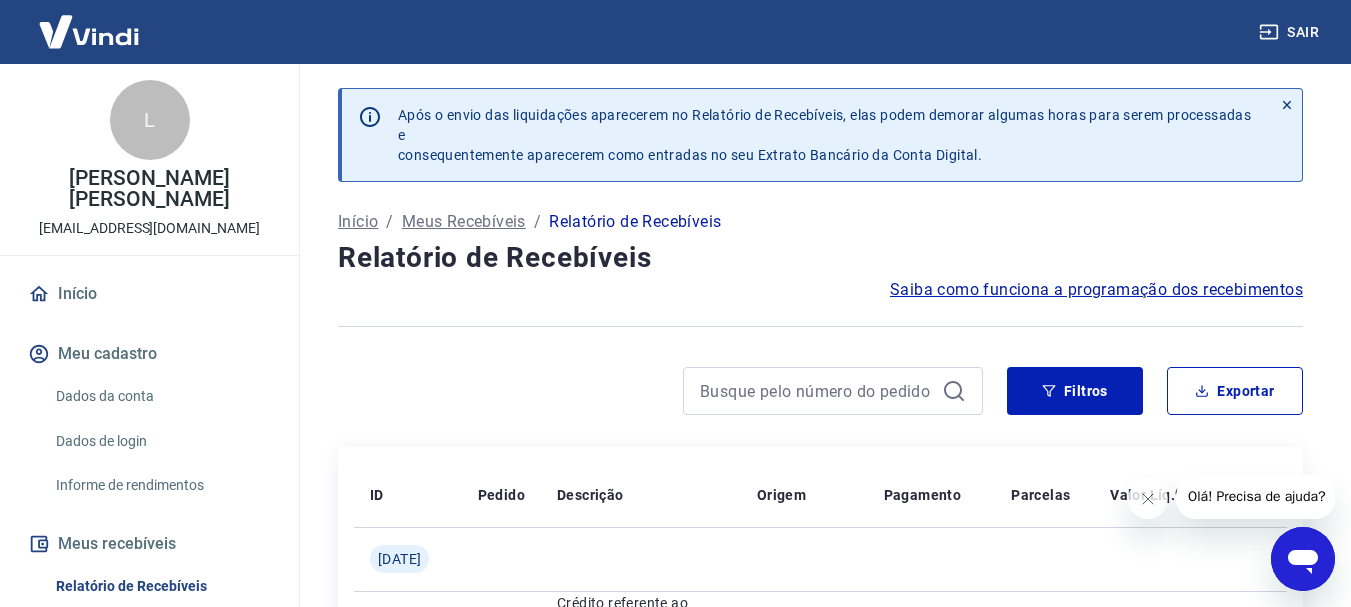 click on "Sair" at bounding box center [1291, 32] 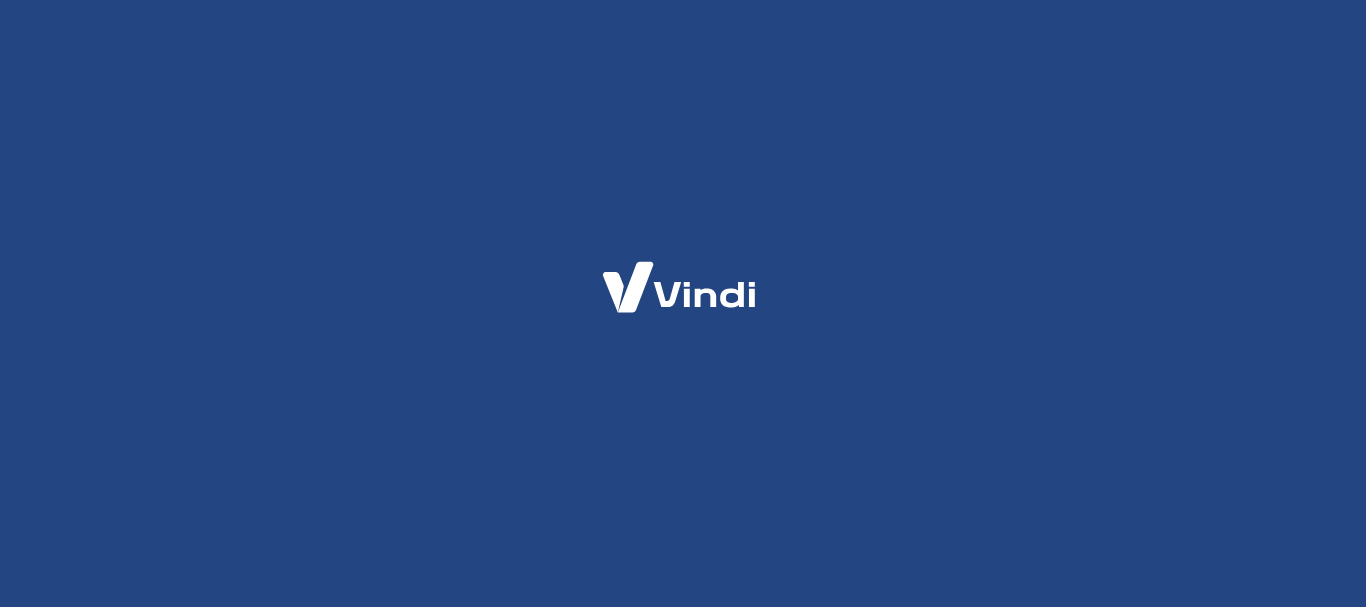 scroll, scrollTop: 0, scrollLeft: 0, axis: both 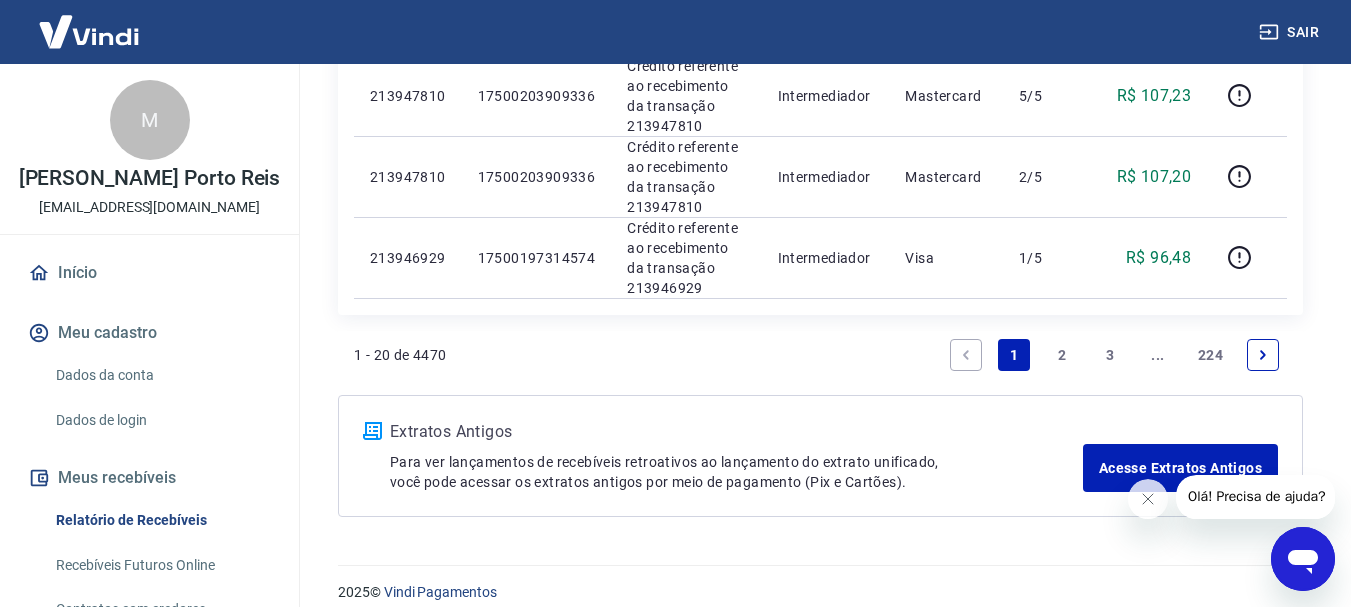 click on "3" at bounding box center [1110, 355] 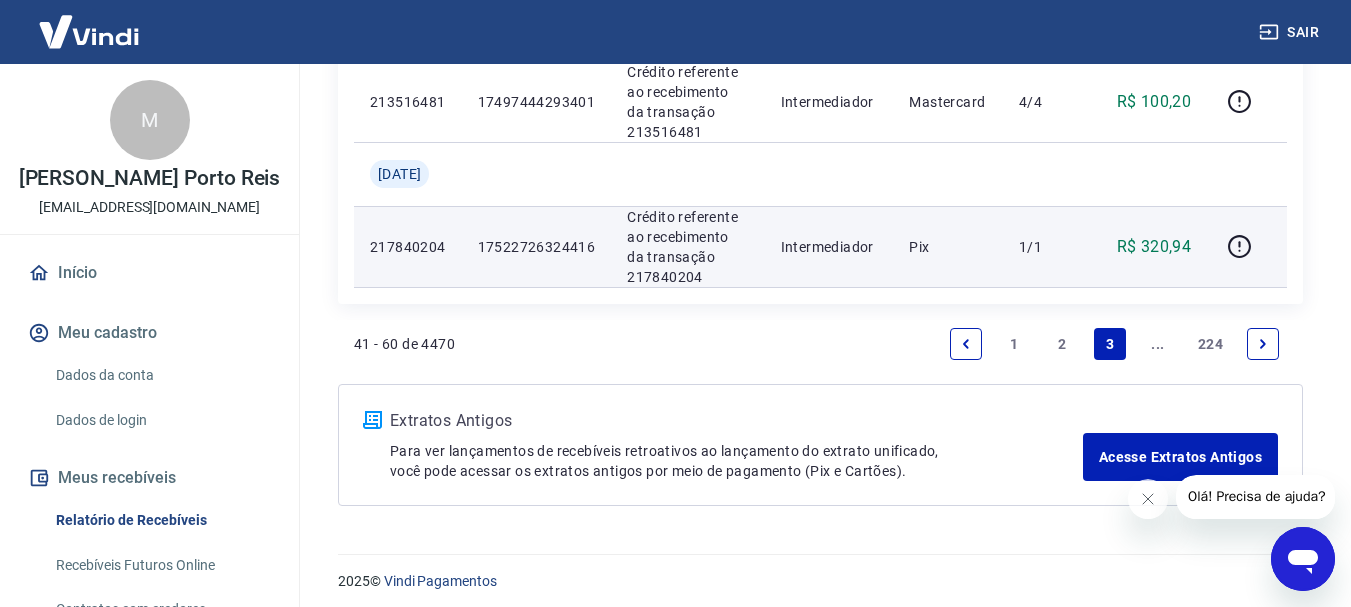 scroll, scrollTop: 2007, scrollLeft: 0, axis: vertical 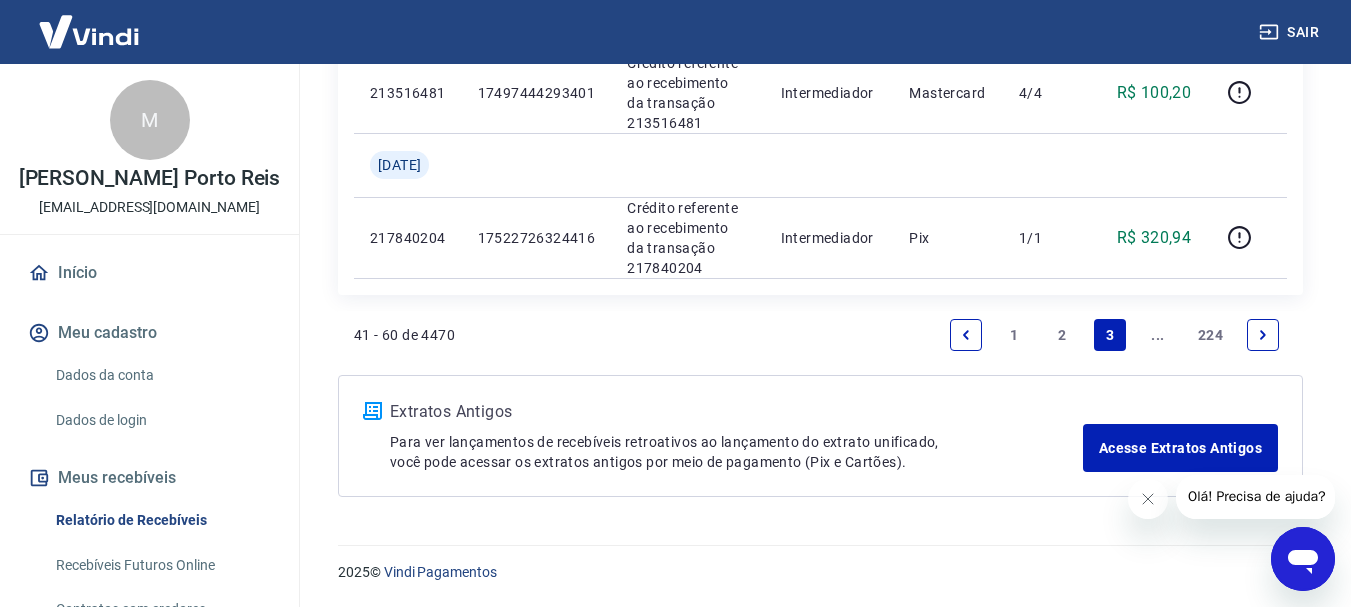 click at bounding box center (1263, 335) 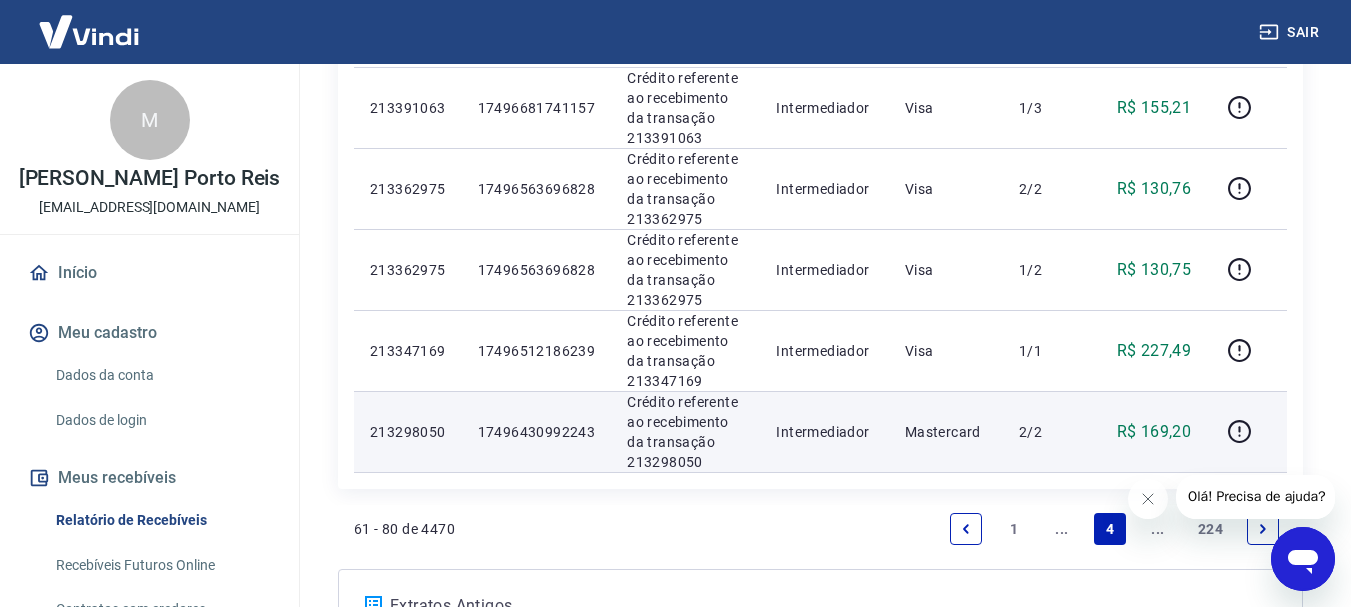 scroll, scrollTop: 1798, scrollLeft: 0, axis: vertical 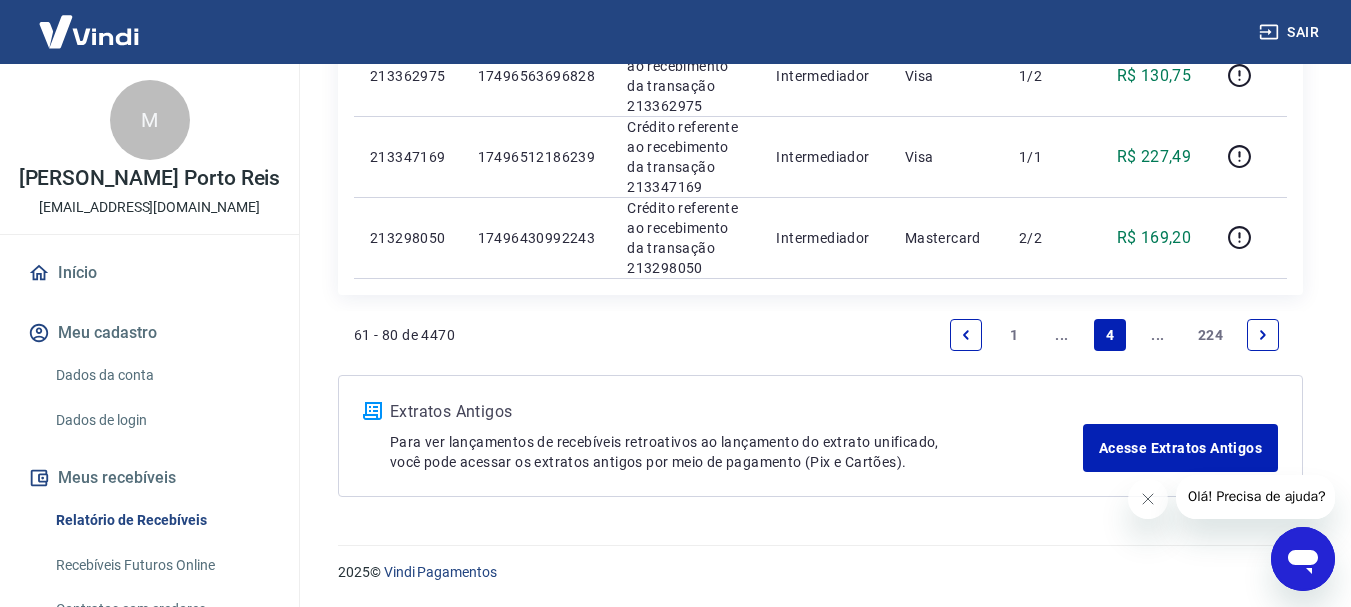 click at bounding box center [966, 335] 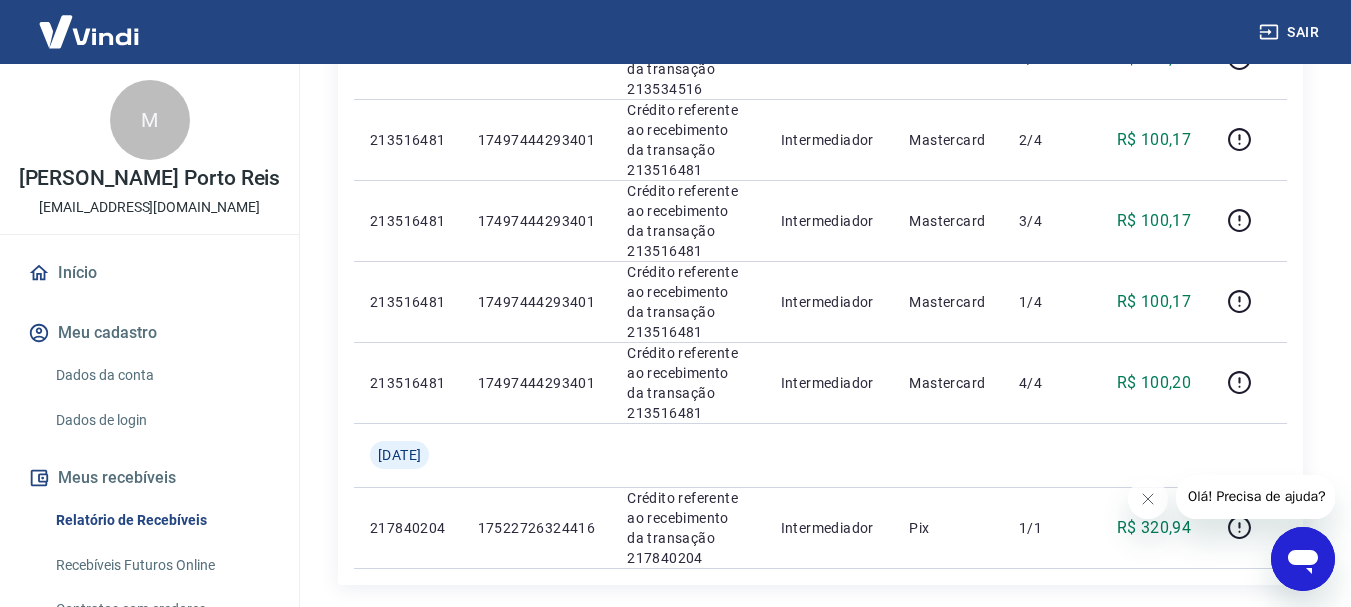 scroll, scrollTop: 1800, scrollLeft: 0, axis: vertical 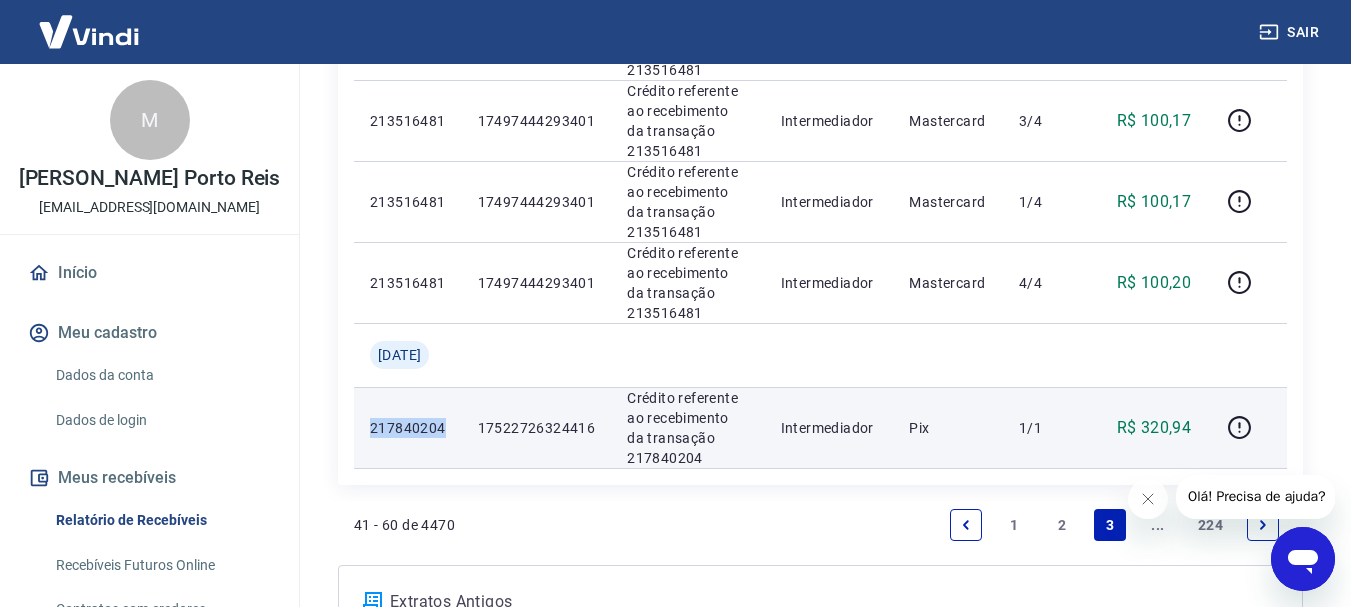 drag, startPoint x: 447, startPoint y: 440, endPoint x: 367, endPoint y: 441, distance: 80.00625 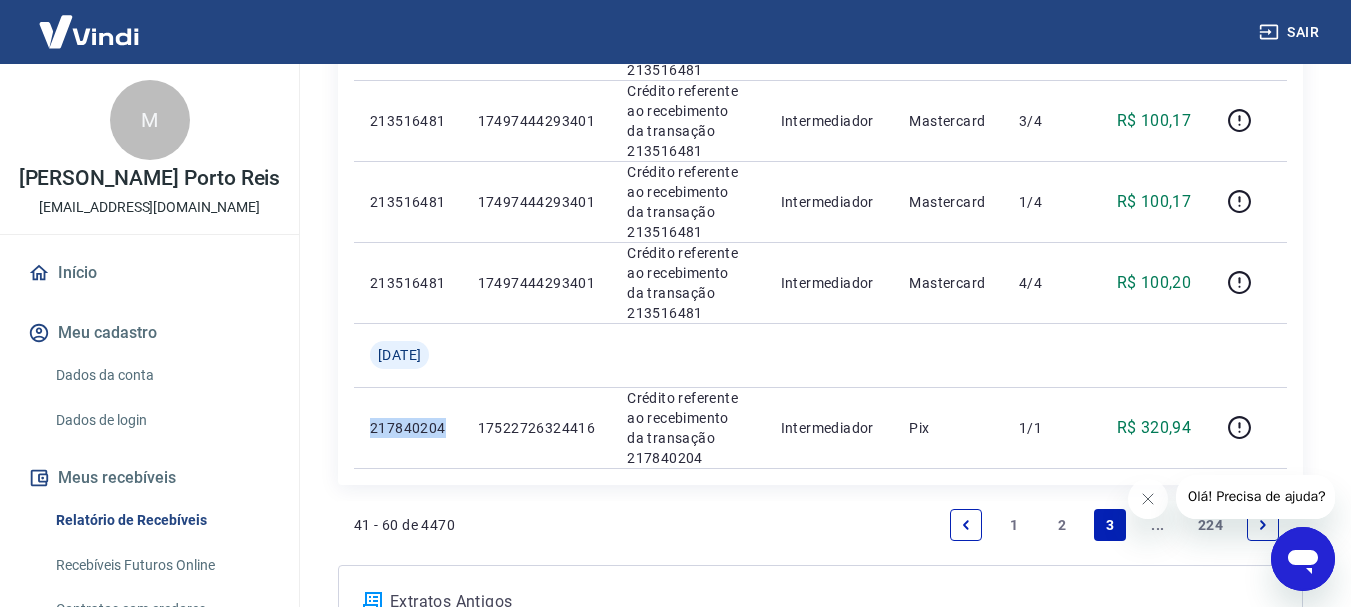 copy on "217840204" 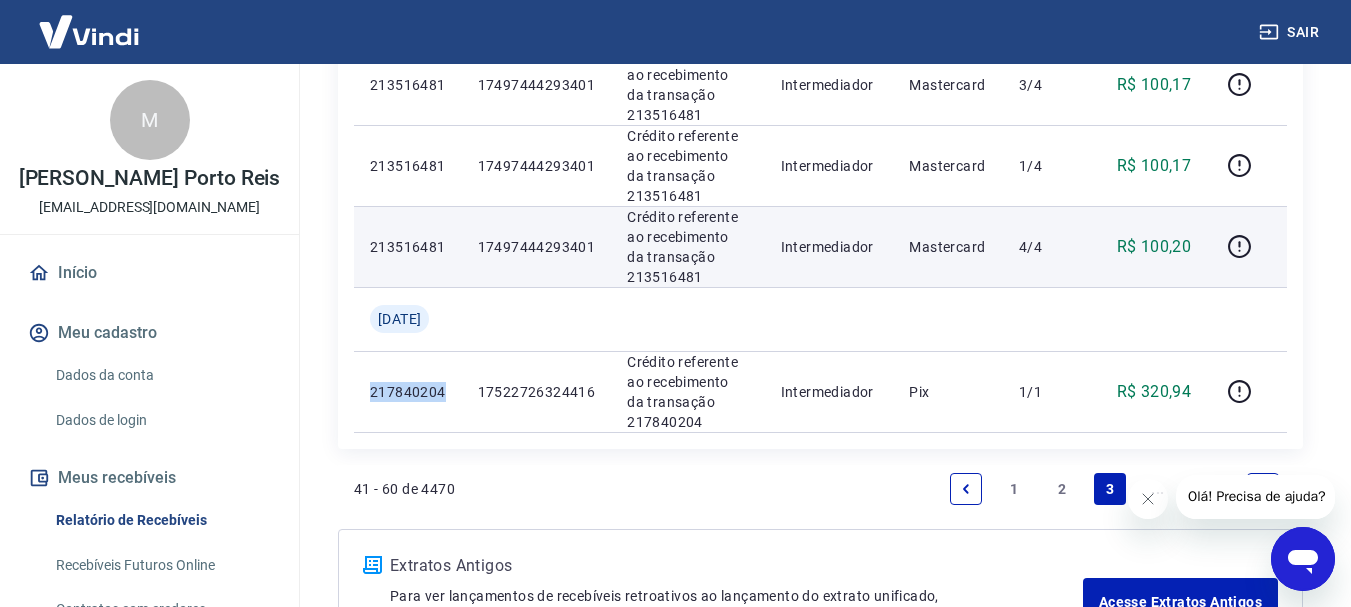 scroll, scrollTop: 1800, scrollLeft: 0, axis: vertical 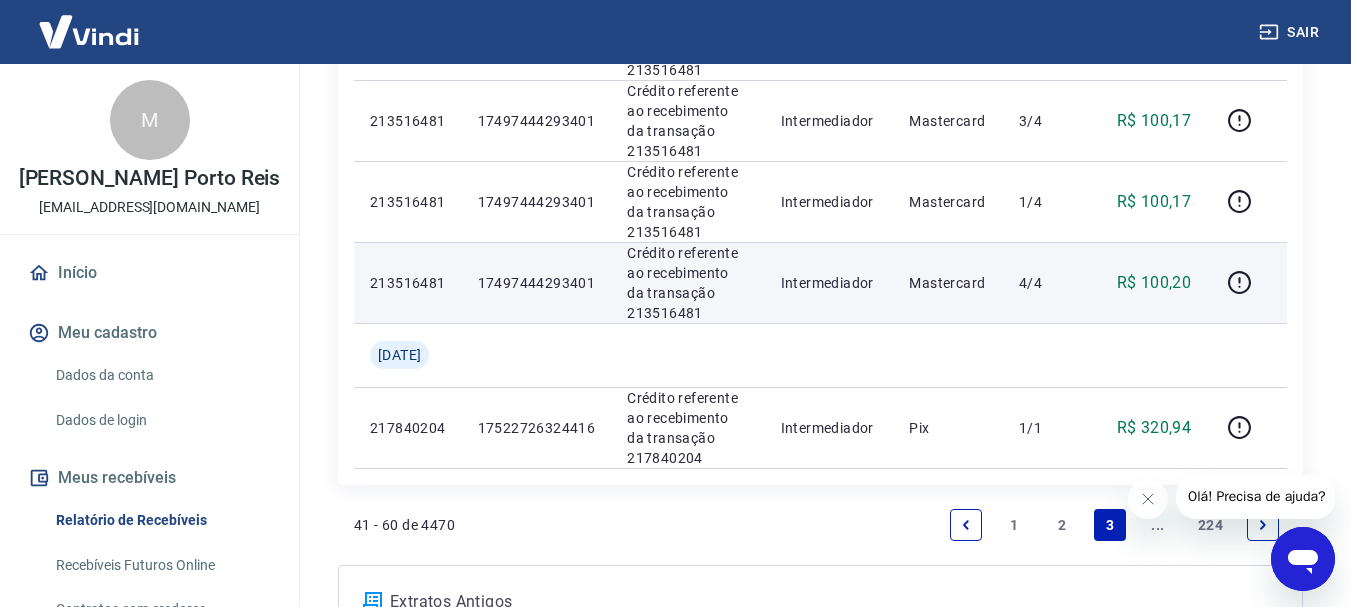 click on "213516481" at bounding box center [408, 282] 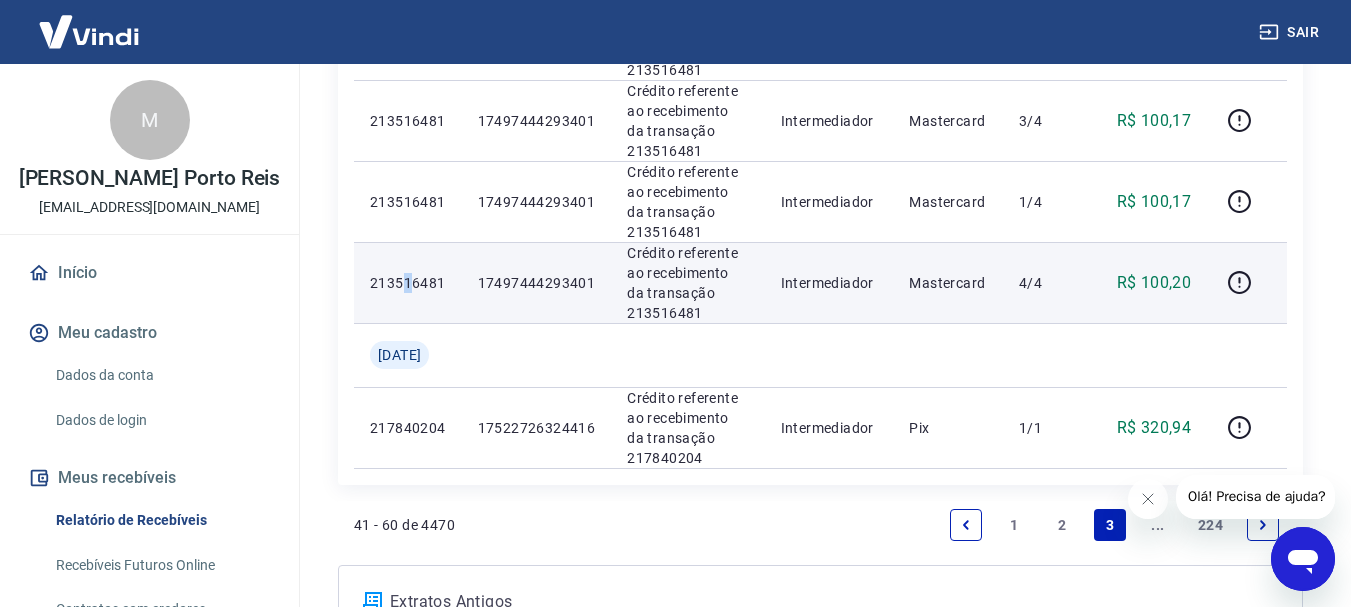 click on "213516481" at bounding box center (408, 283) 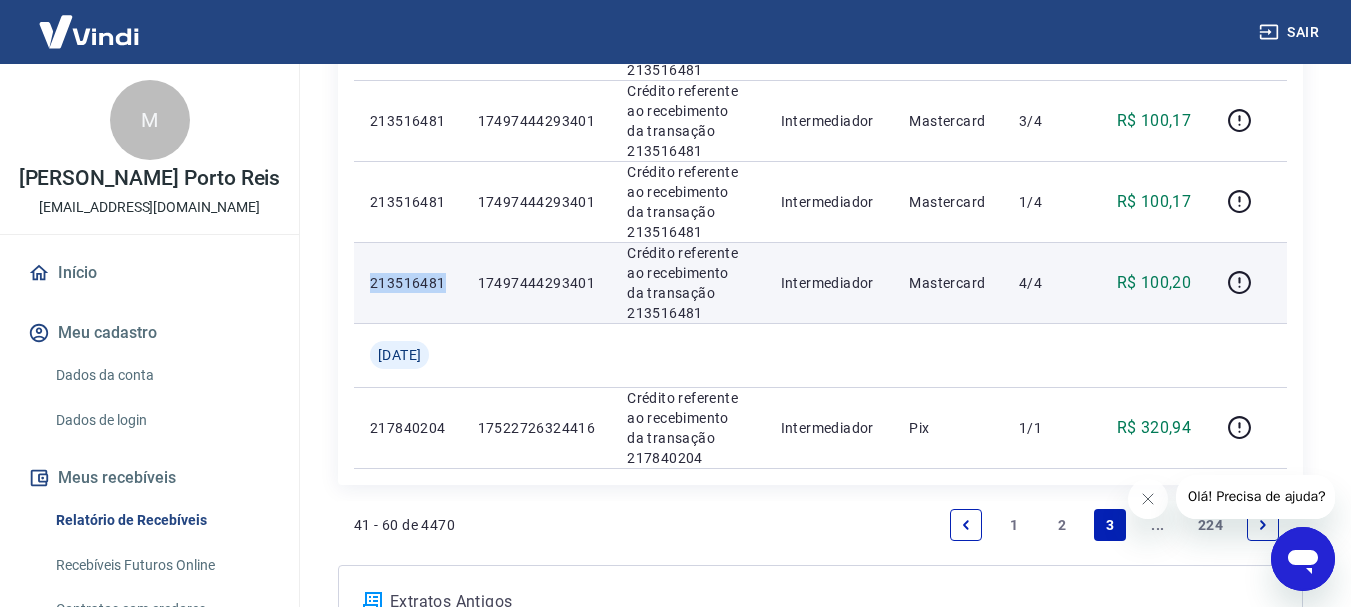 drag, startPoint x: 446, startPoint y: 297, endPoint x: 359, endPoint y: 294, distance: 87.05171 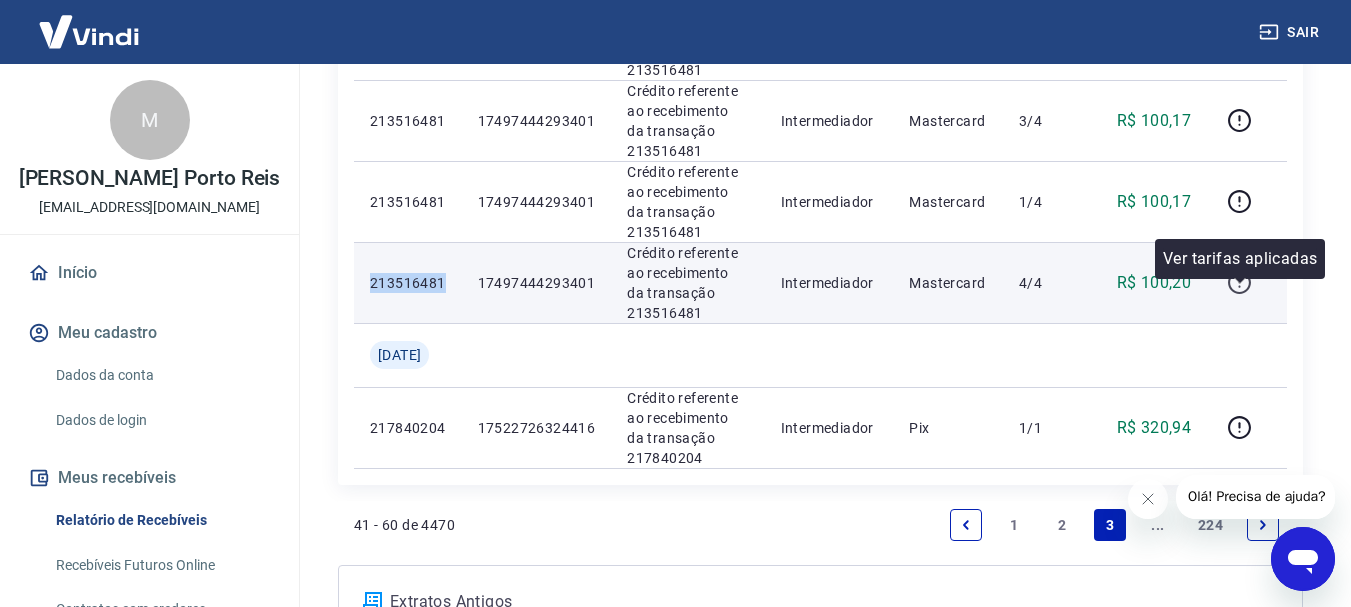 click 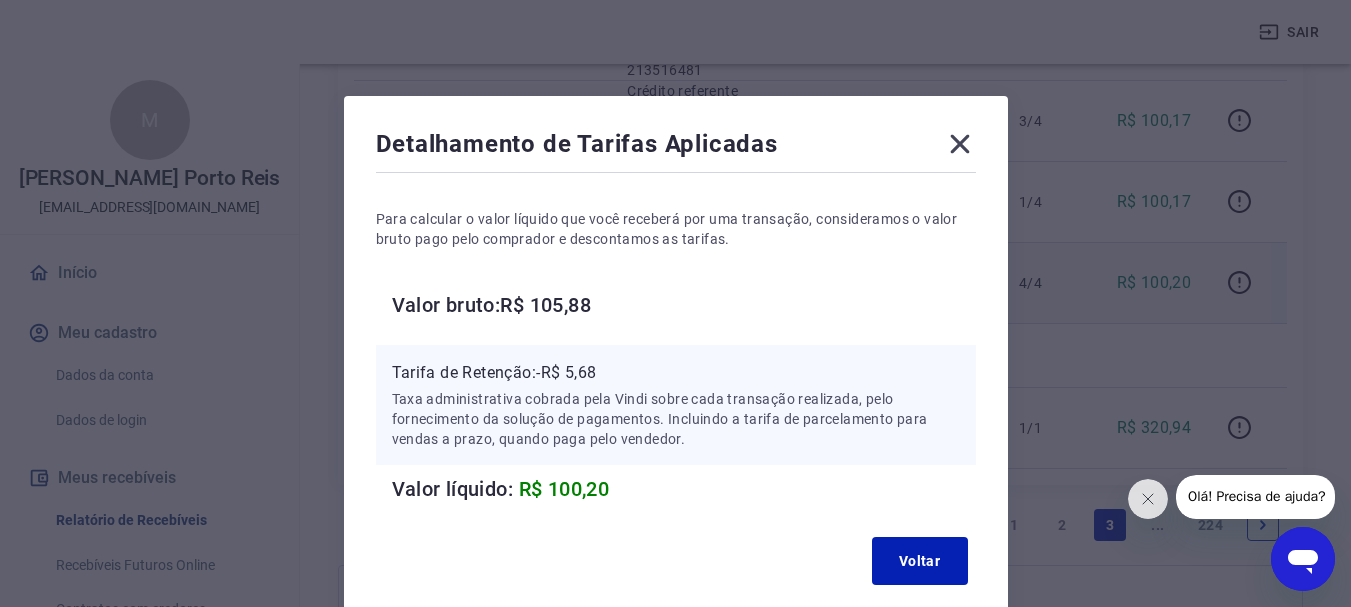 click 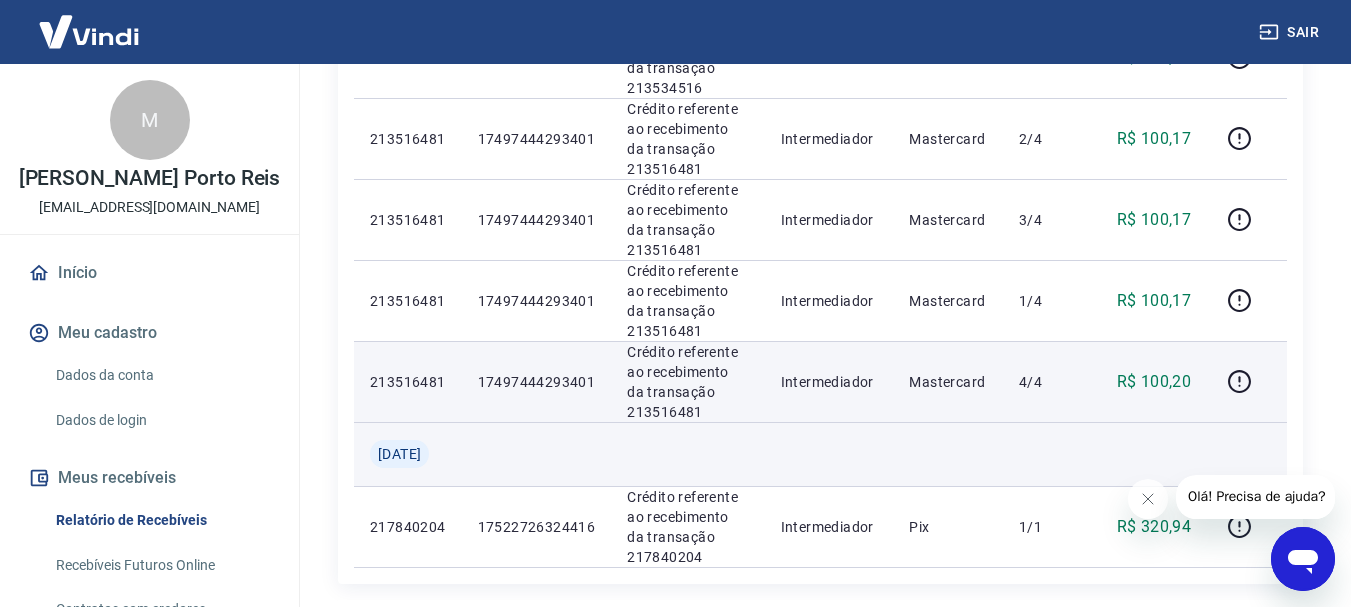 scroll, scrollTop: 1700, scrollLeft: 0, axis: vertical 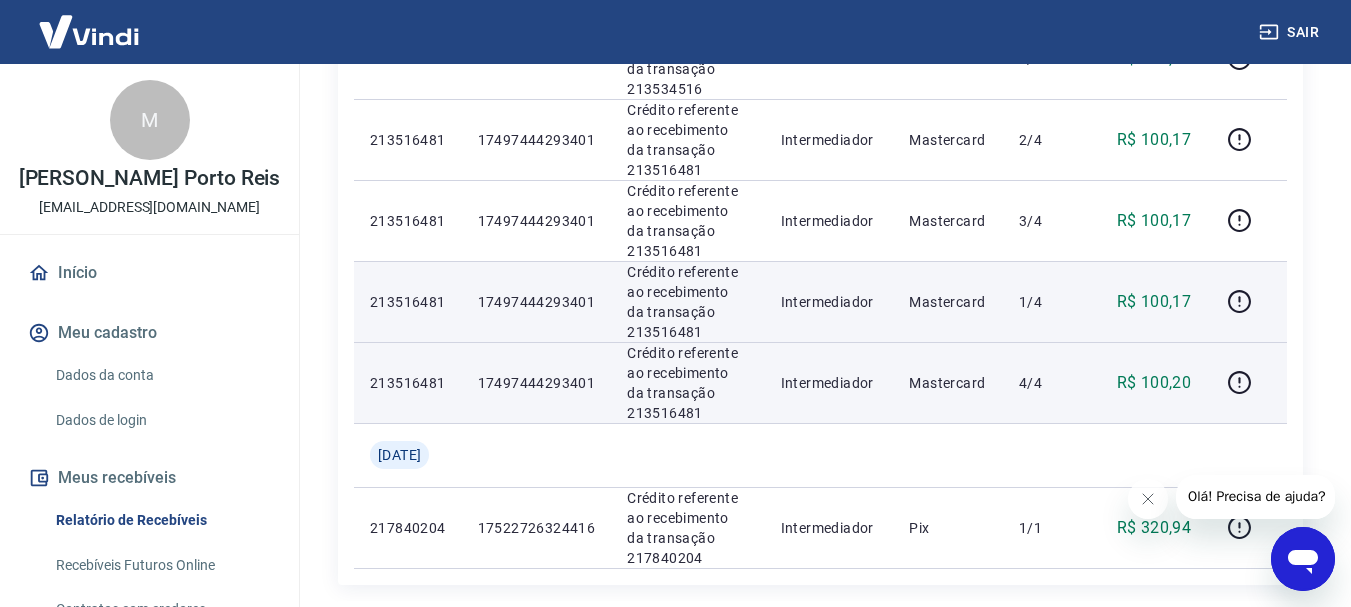 click on "213516481" at bounding box center (408, 302) 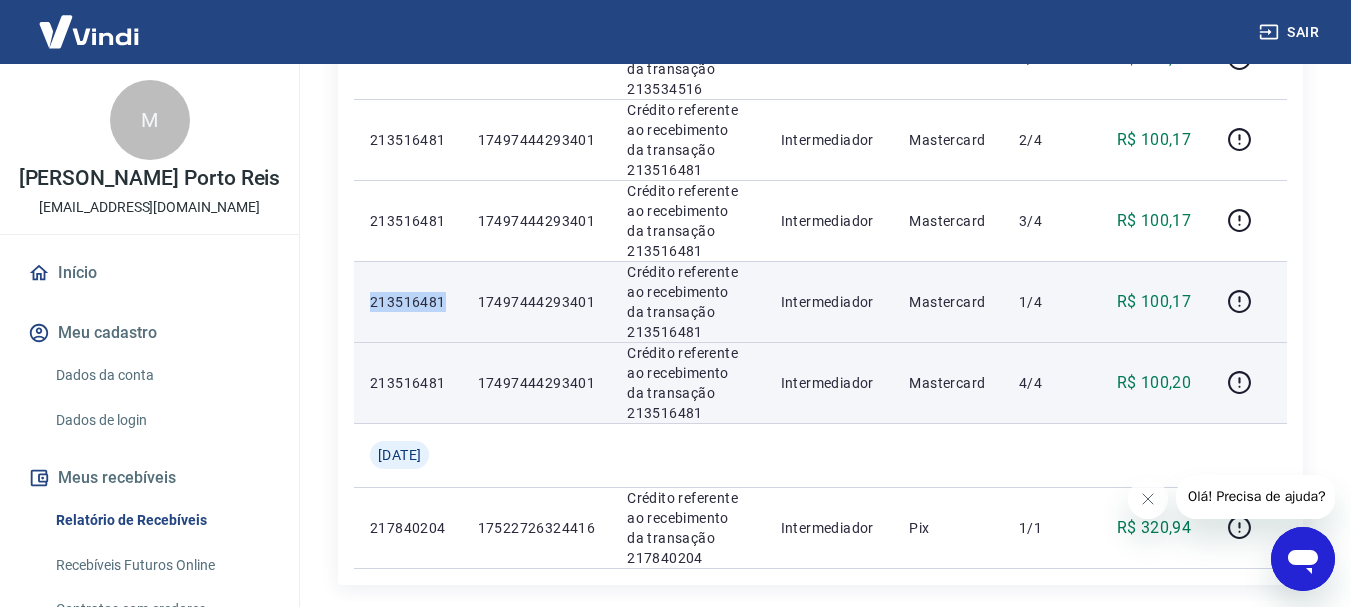 click on "213516481" at bounding box center [408, 302] 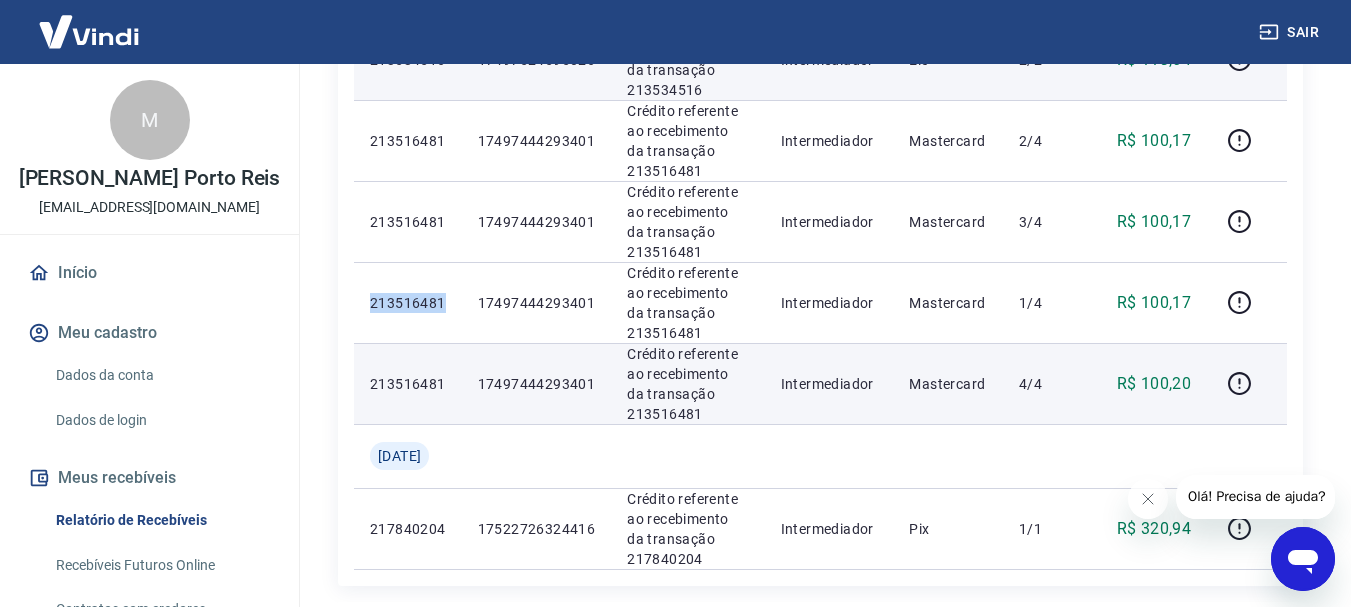 scroll, scrollTop: 1700, scrollLeft: 0, axis: vertical 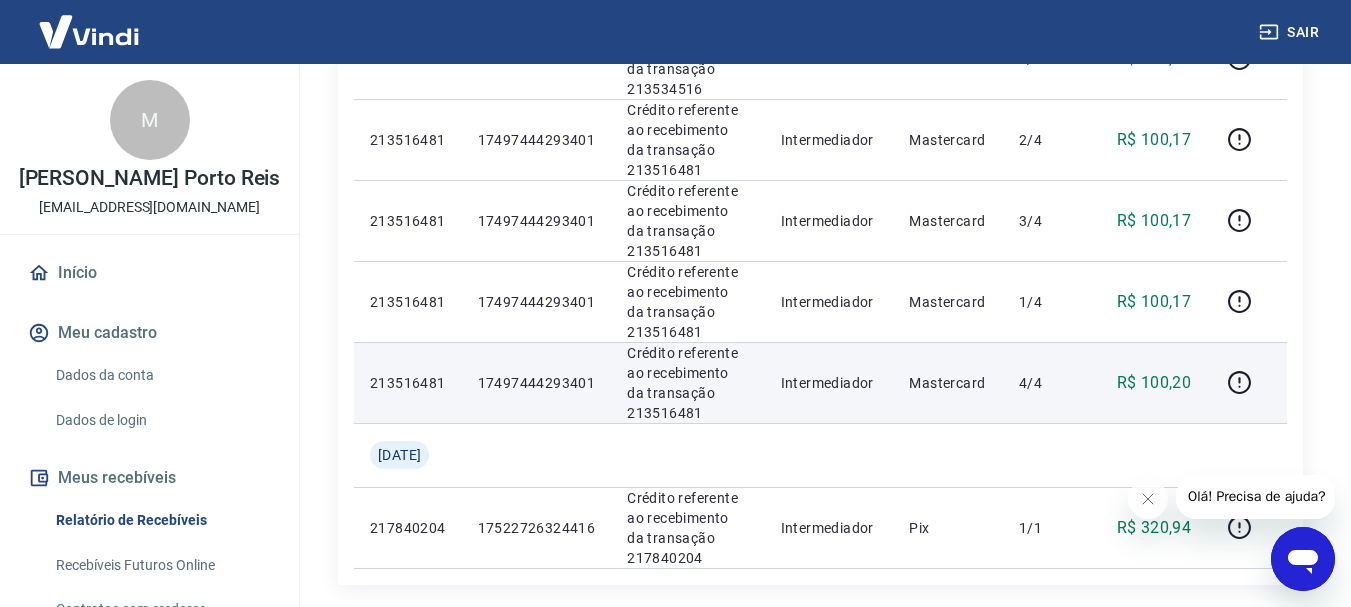 click on "213516481" at bounding box center [408, 383] 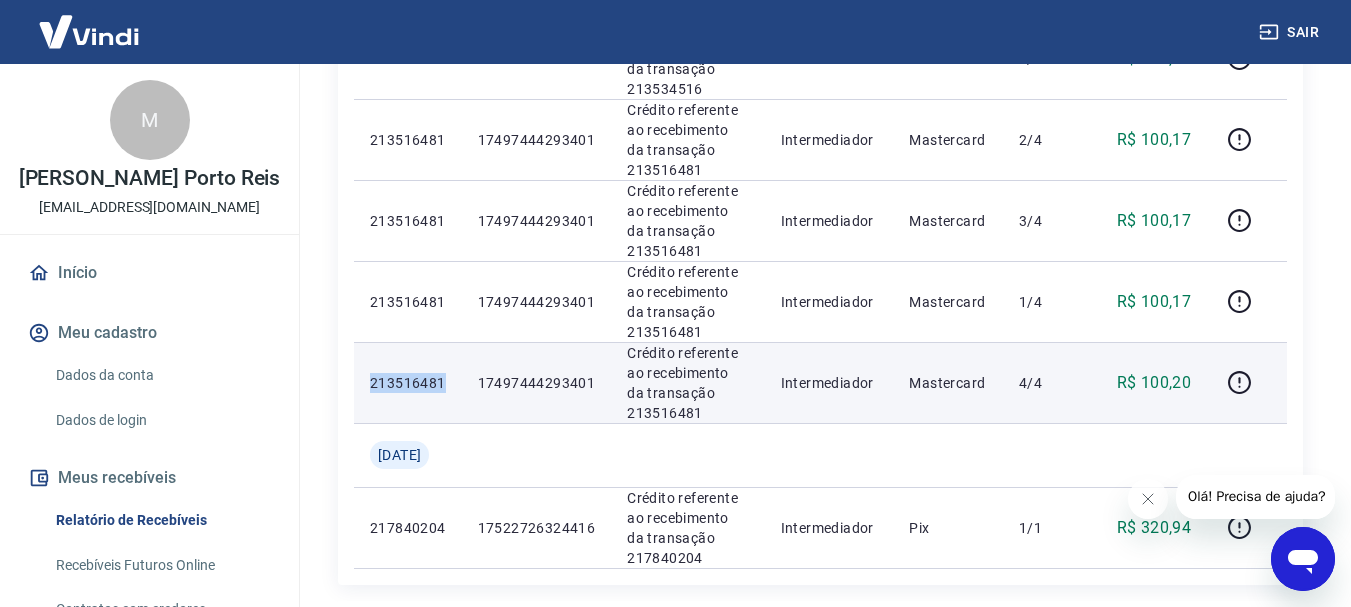click on "213516481" at bounding box center (408, 383) 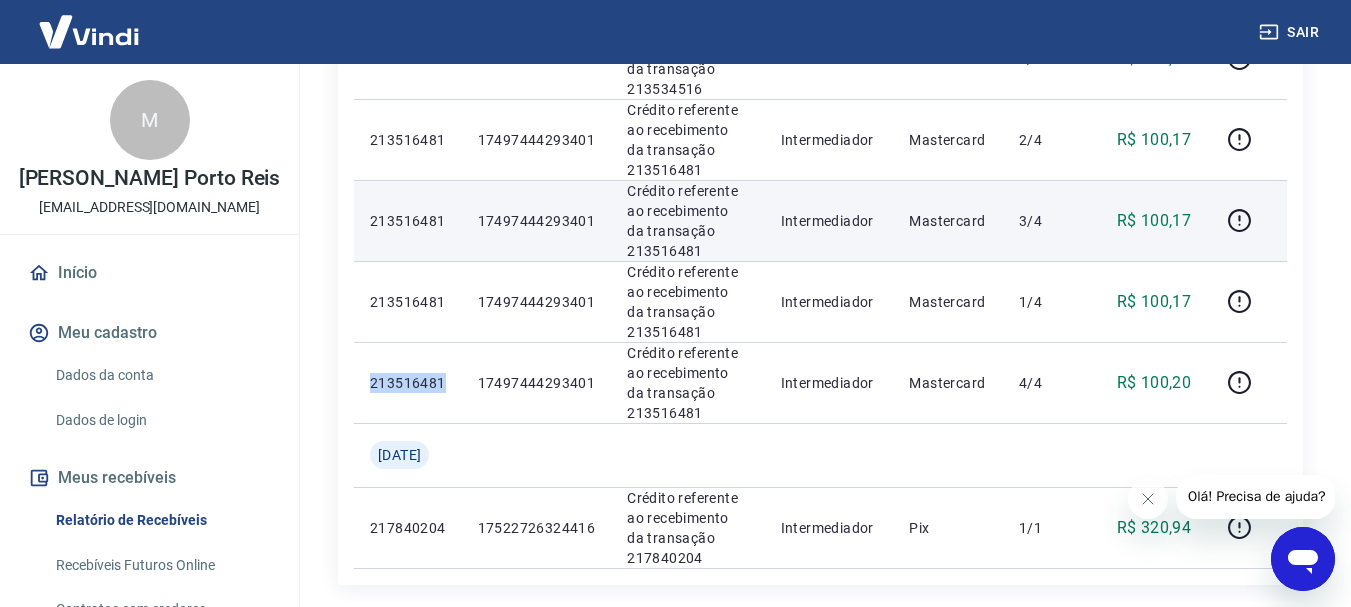 copy on "213516481" 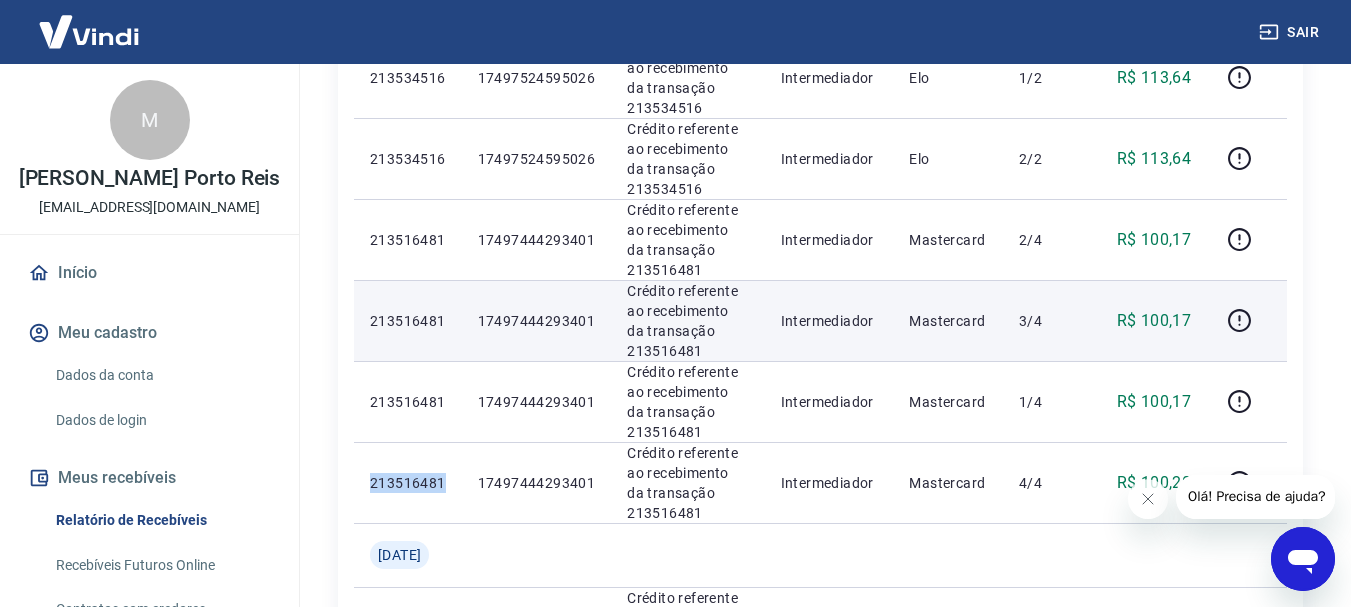 scroll, scrollTop: 1700, scrollLeft: 0, axis: vertical 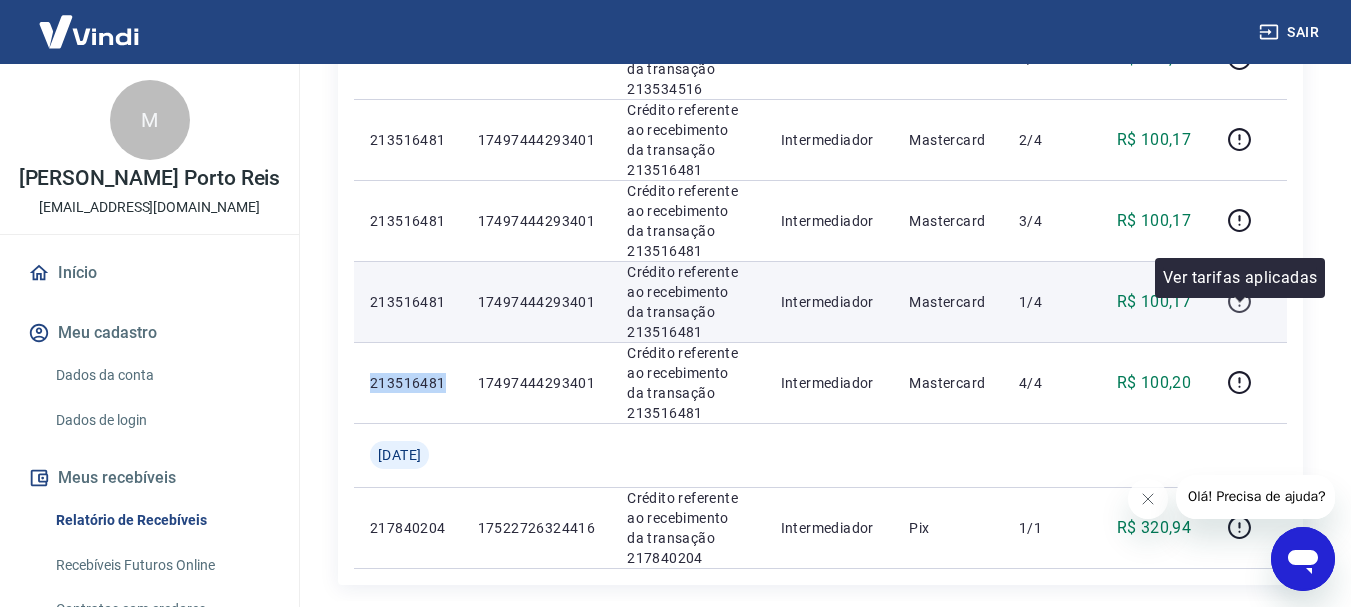 click 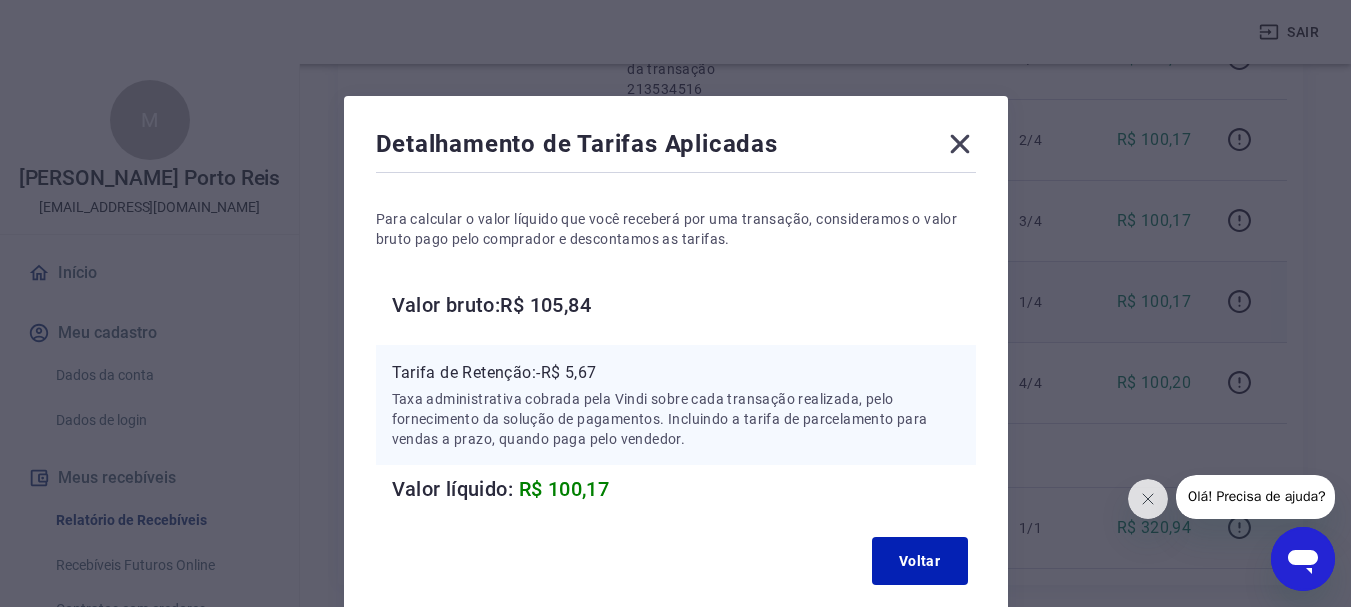 click on "Detalhamento de Tarifas Aplicadas Para calcular o valor líquido que você receberá por uma transação, consideramos o valor bruto pago pelo comprador e descontamos as tarifas. Valor bruto:  R$ 105,84 Tarifa de Retenção:  -R$ 5,67 Taxa administrativa cobrada pela Vindi sobre cada transação realizada, pelo fornecimento da solução de pagamentos. Incluindo a tarifa de parcelamento para vendas a prazo, quando paga pelo vendedor. Valor líquido:   R$ 100,17 Voltar" at bounding box center [675, 303] 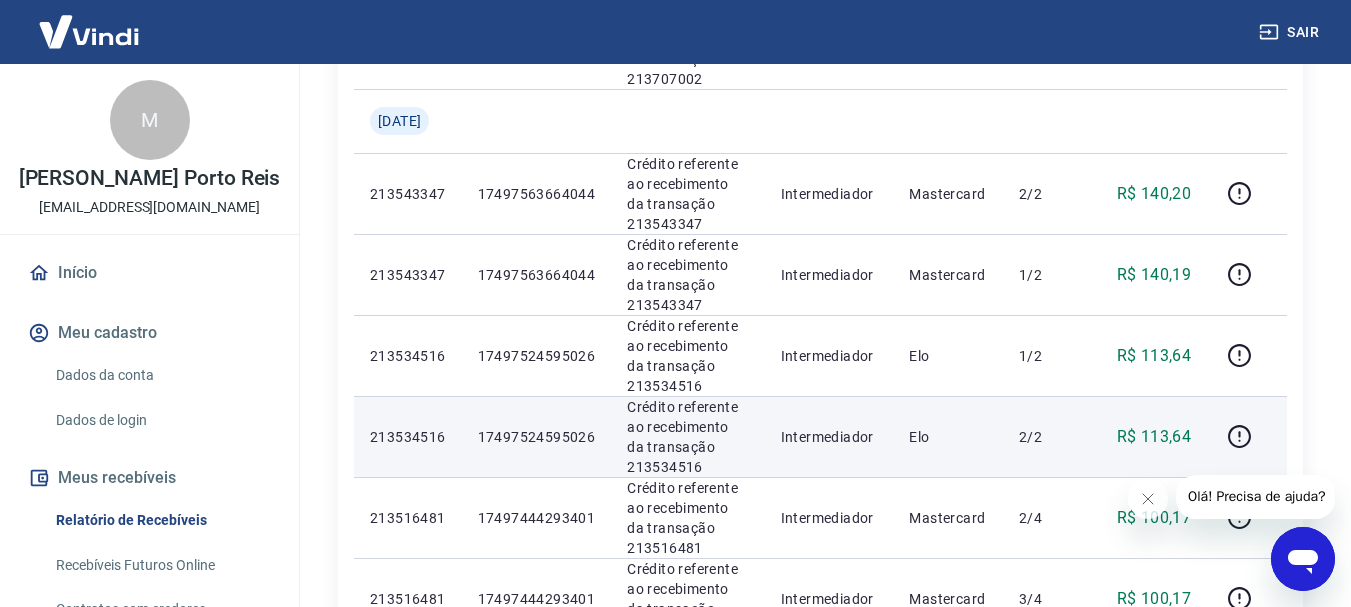 scroll, scrollTop: 1300, scrollLeft: 0, axis: vertical 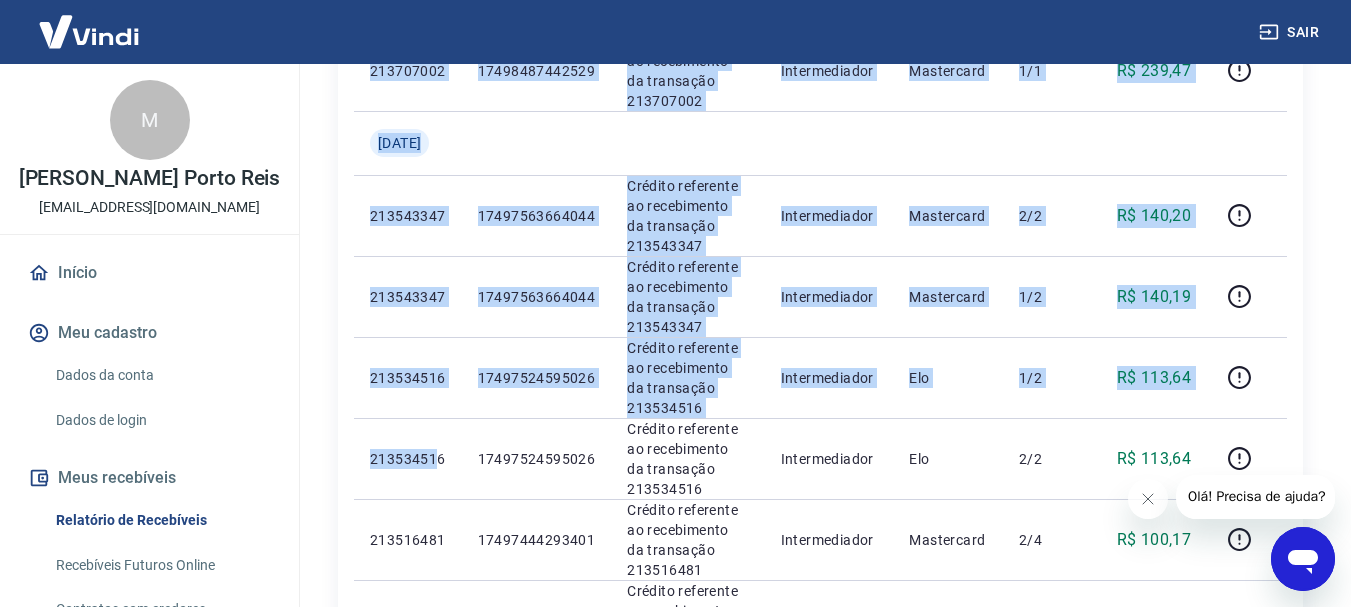 drag, startPoint x: 439, startPoint y: 472, endPoint x: 344, endPoint y: 484, distance: 95.7549 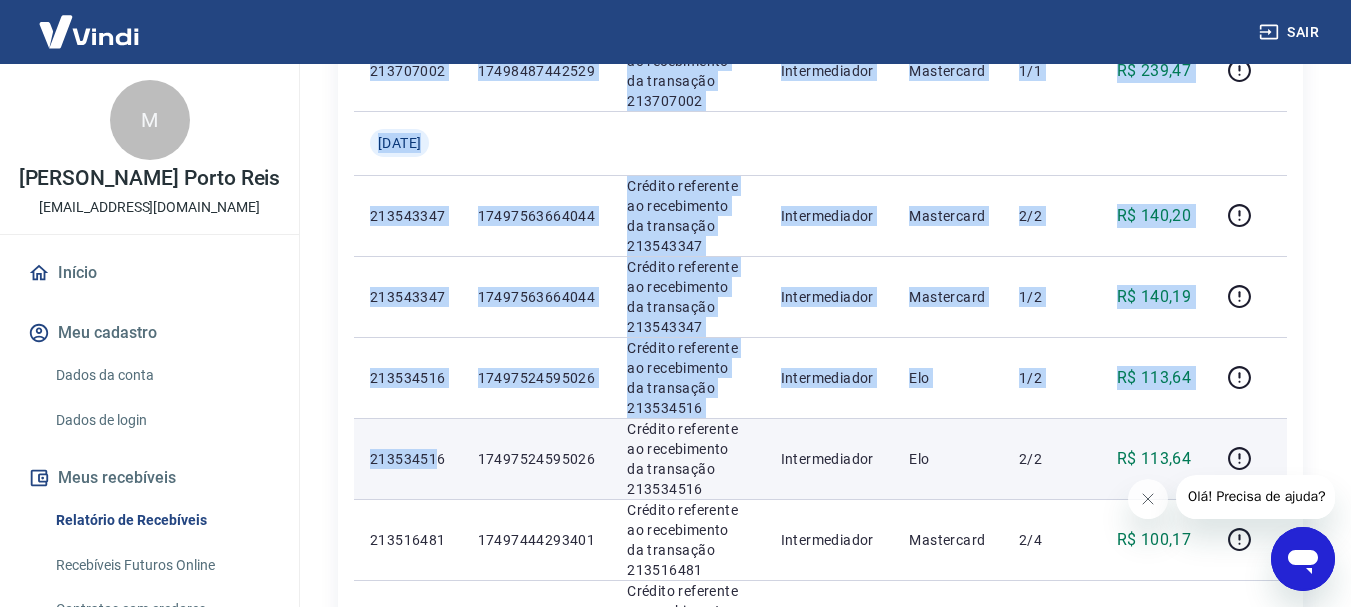 click on "213534516" at bounding box center [408, 459] 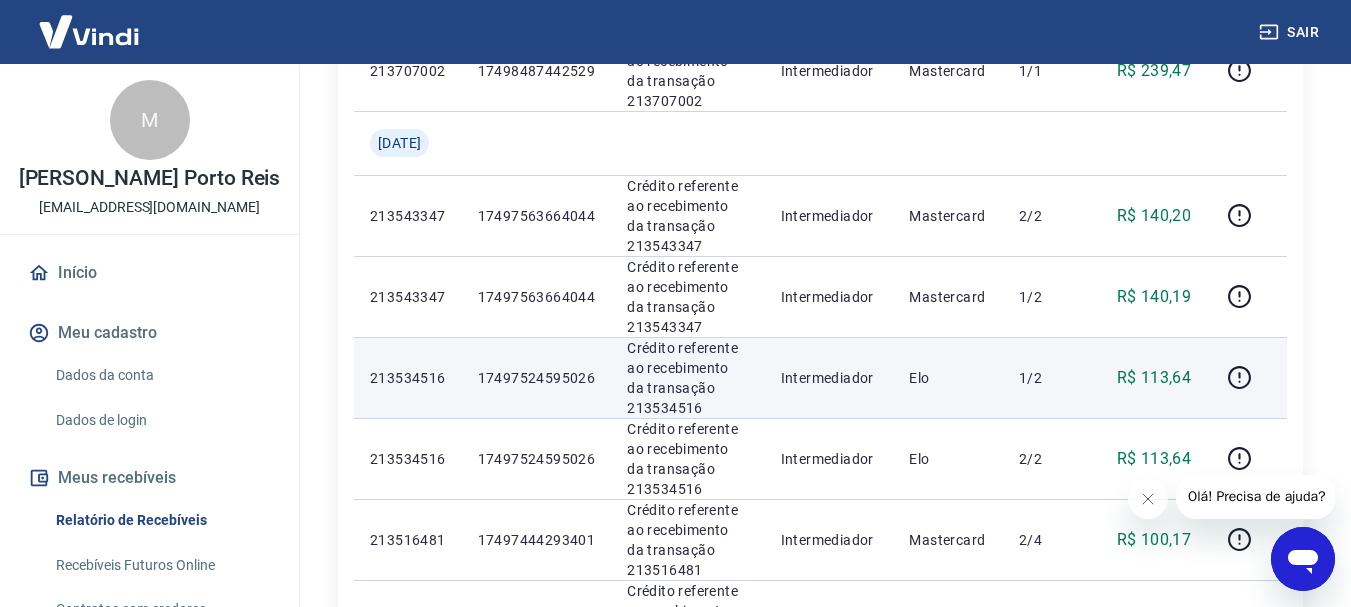 click on "213534516" at bounding box center (408, 378) 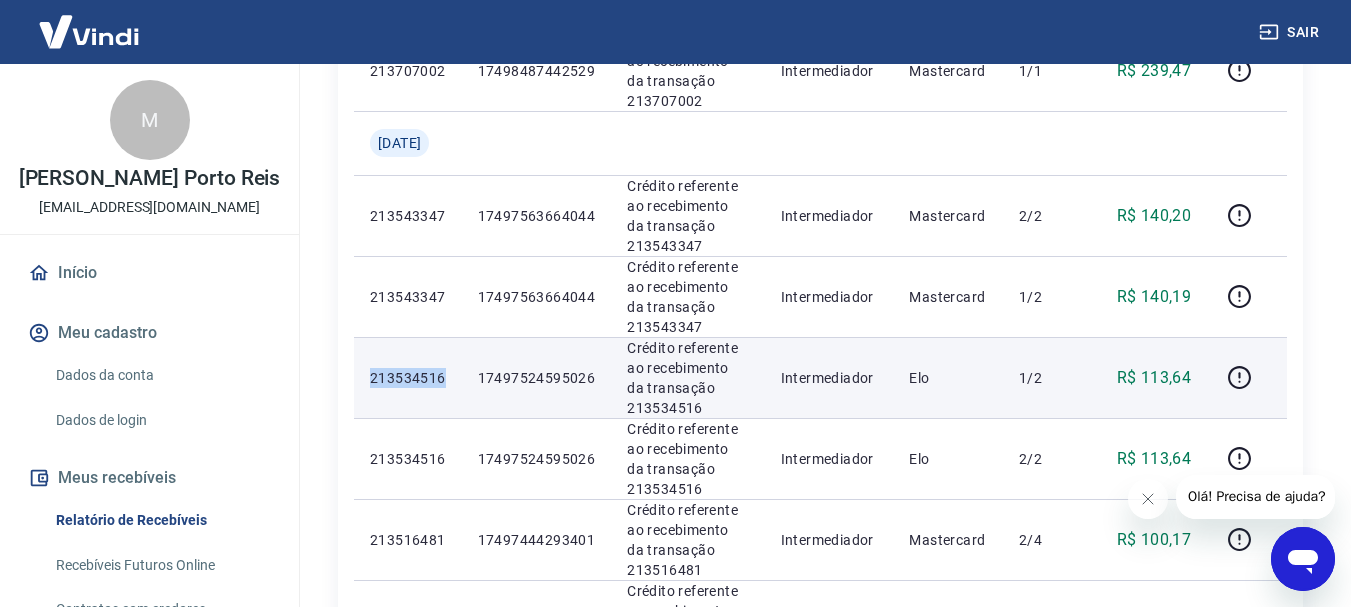 click on "213534516" at bounding box center [408, 378] 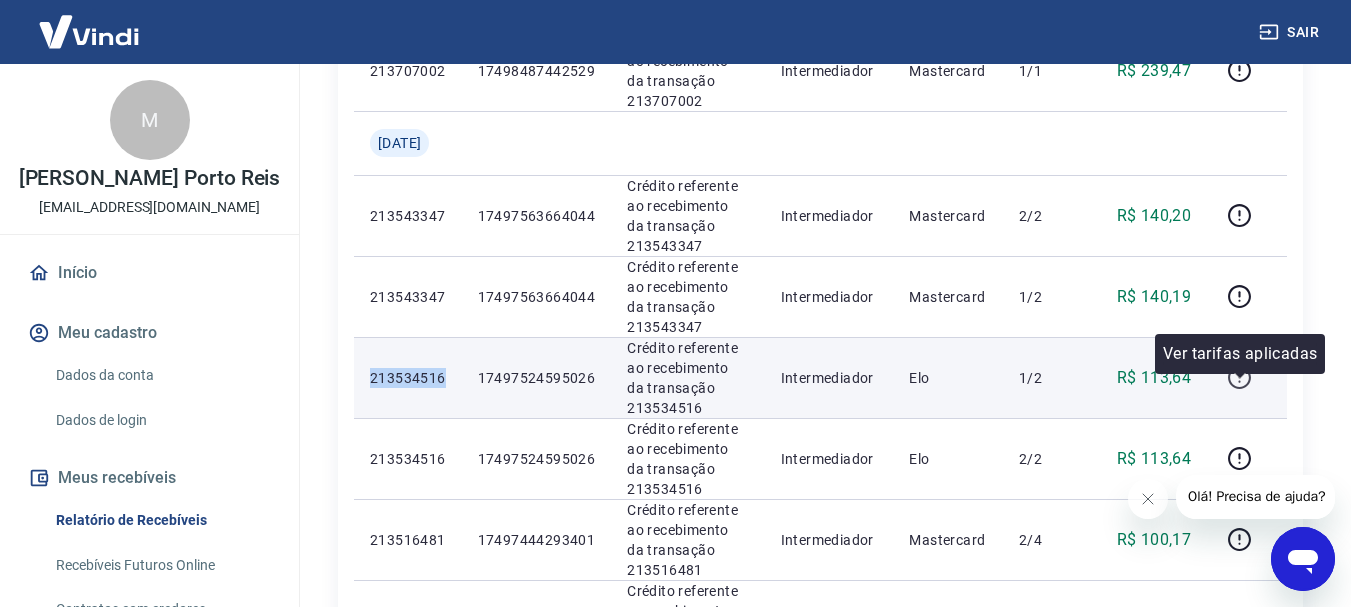 click 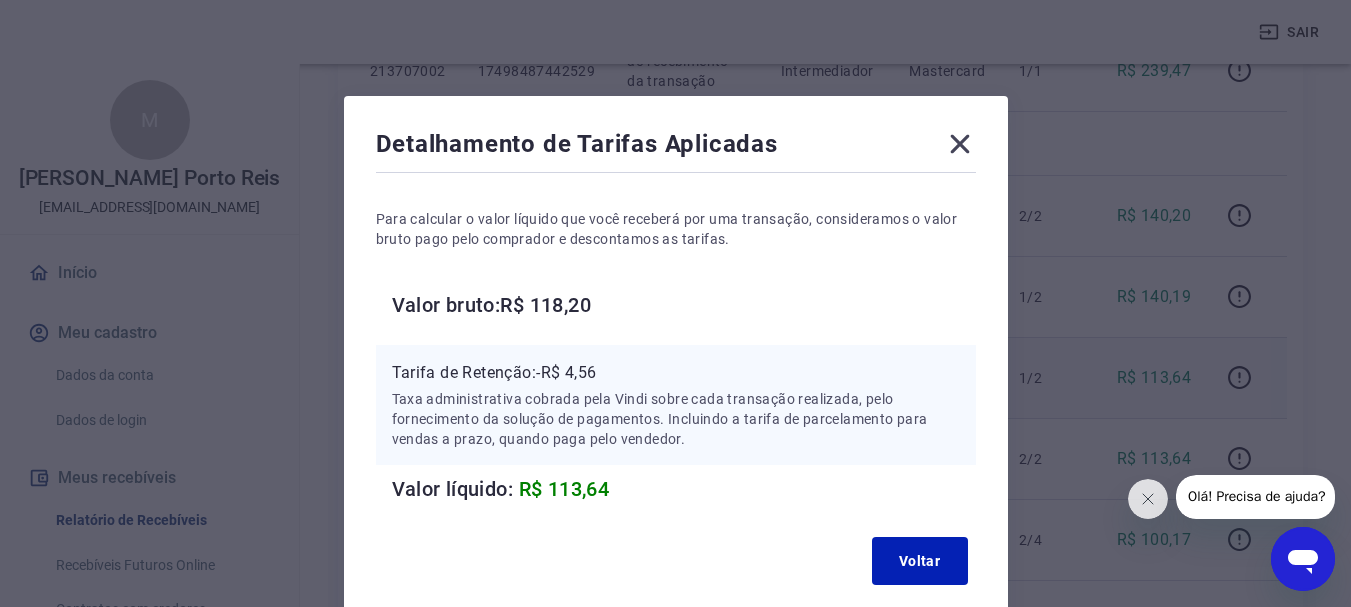 click 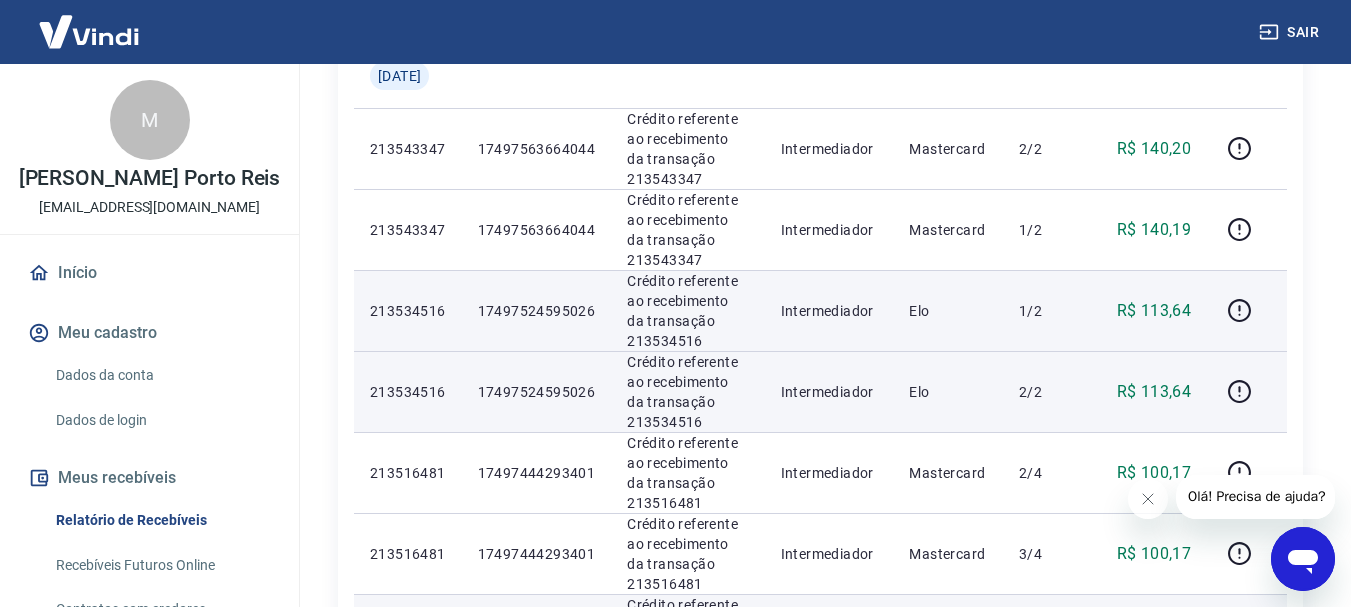 scroll, scrollTop: 1400, scrollLeft: 0, axis: vertical 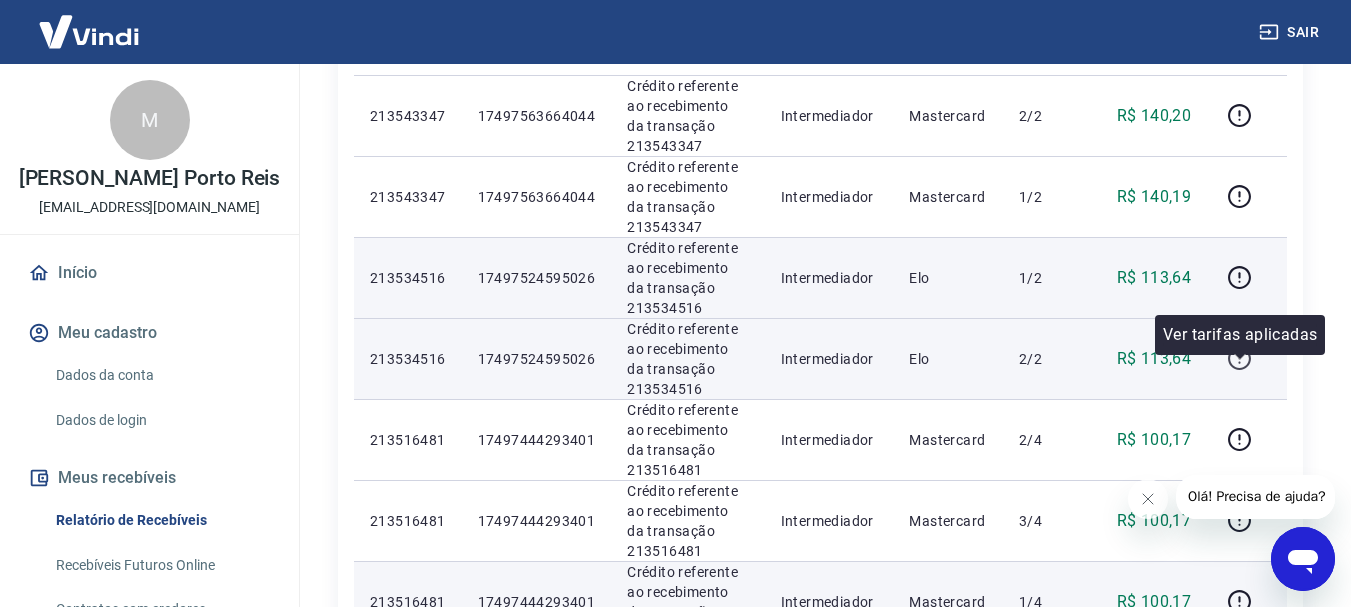click 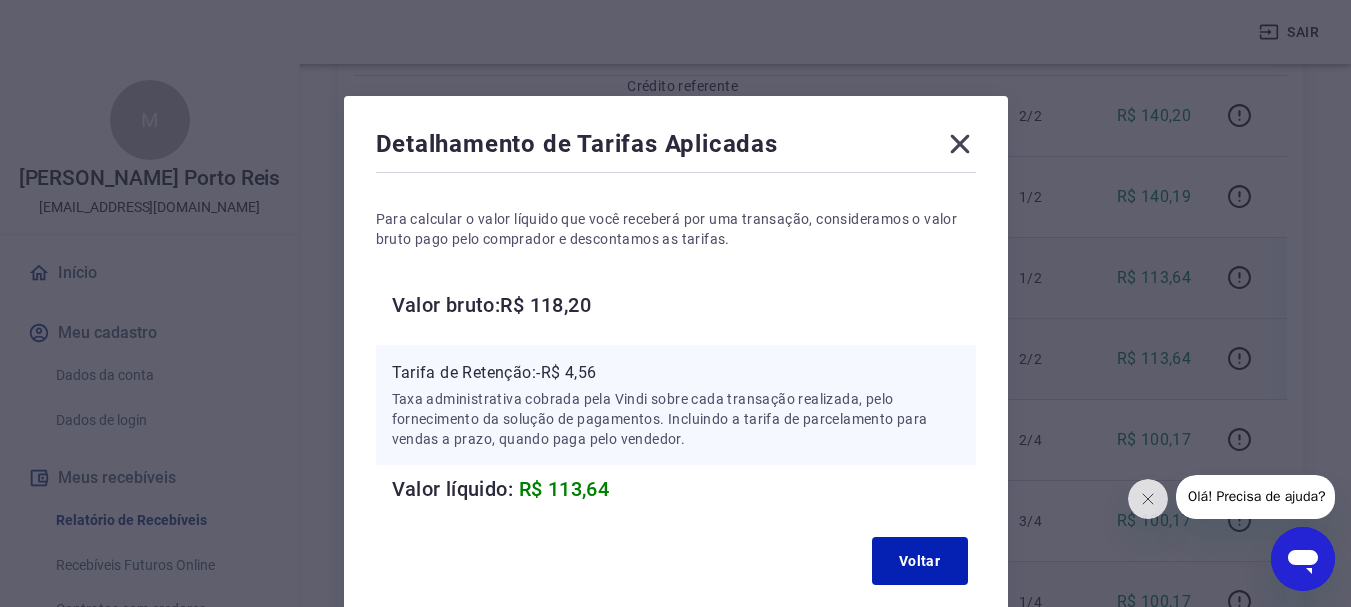 click 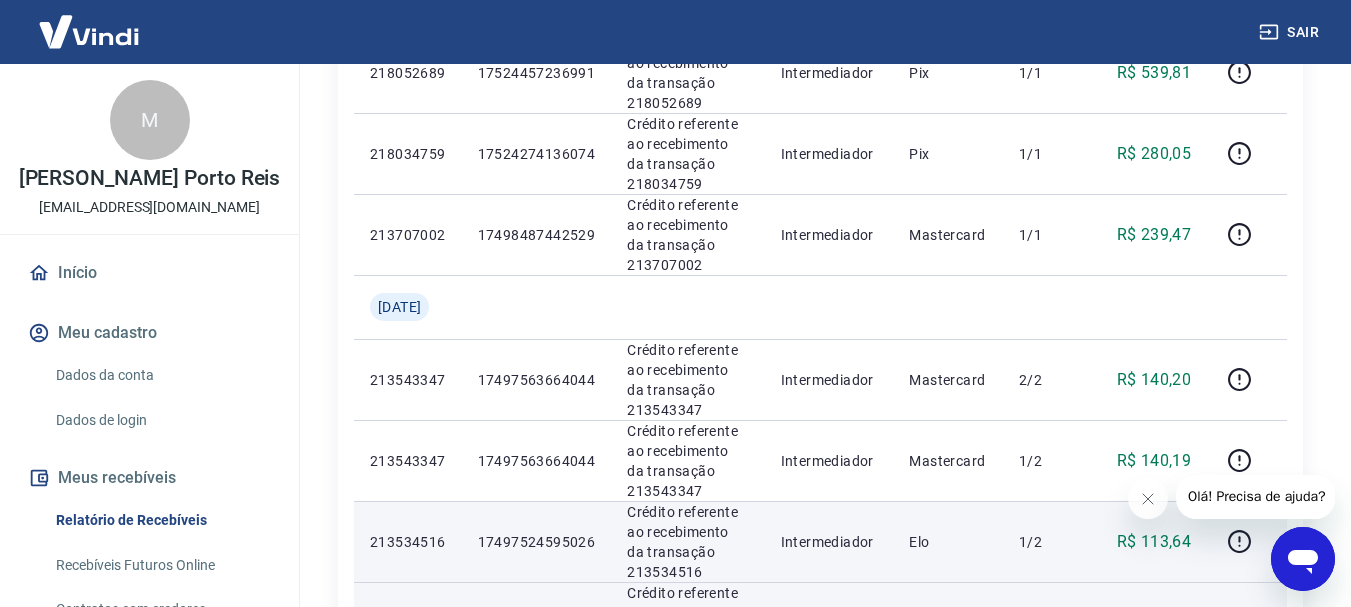 scroll, scrollTop: 1100, scrollLeft: 0, axis: vertical 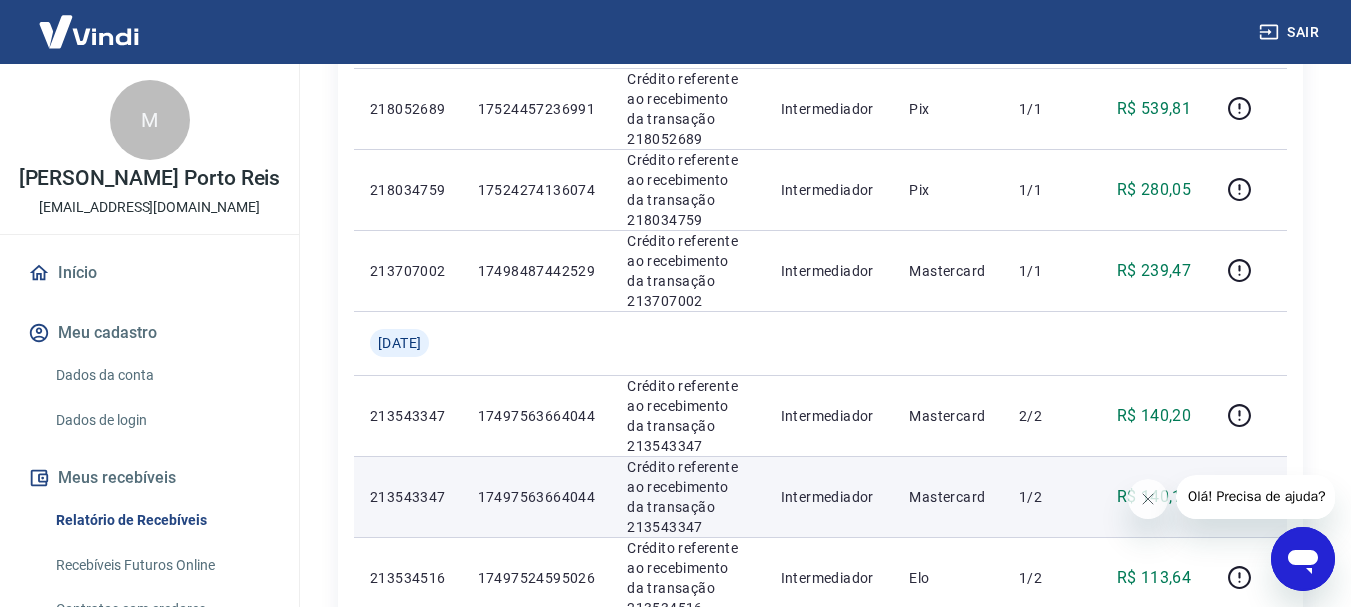 click on "213543347" at bounding box center [408, 497] 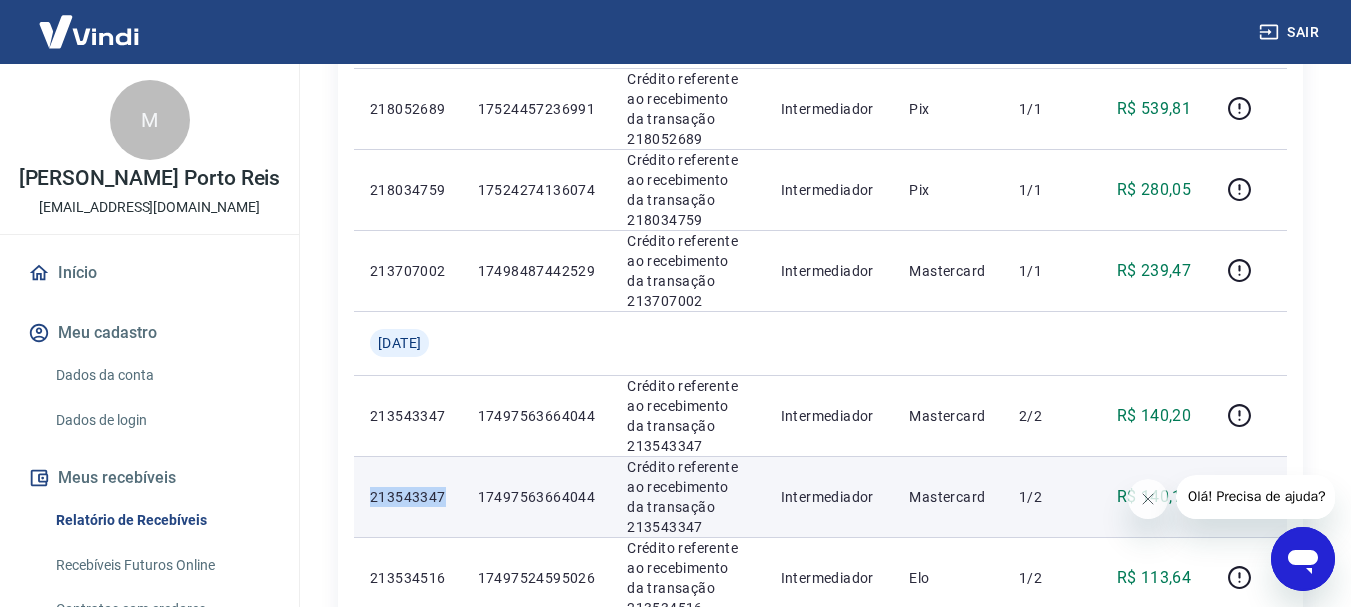 copy on "213543347" 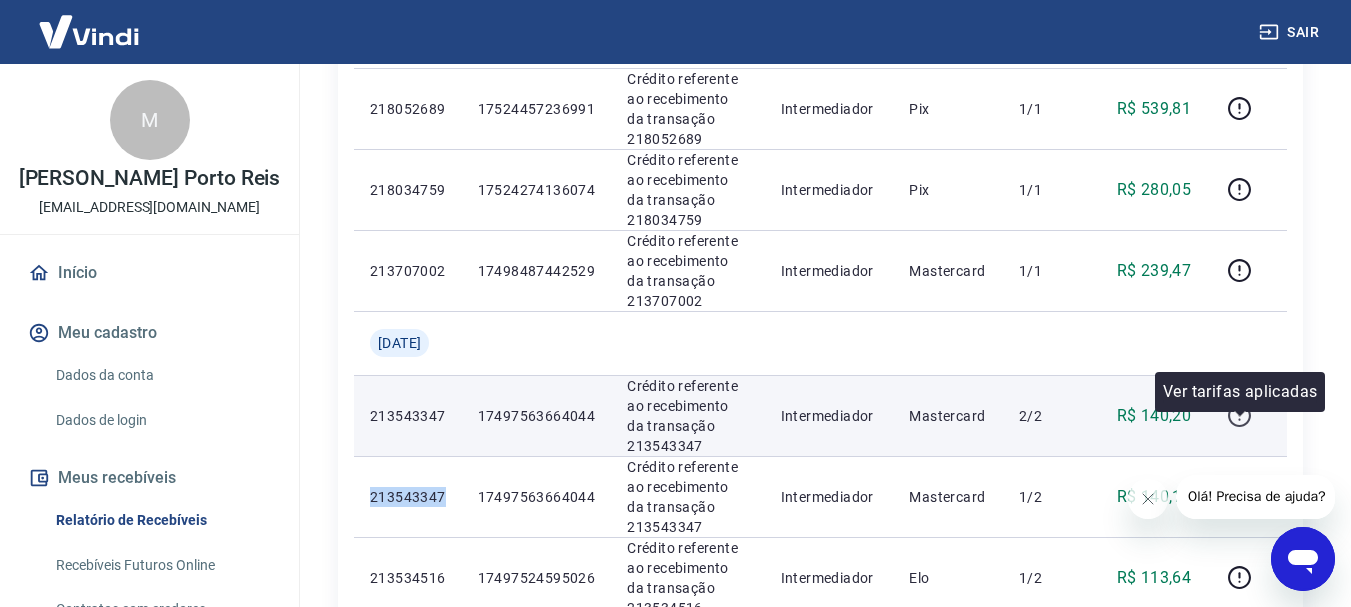 click 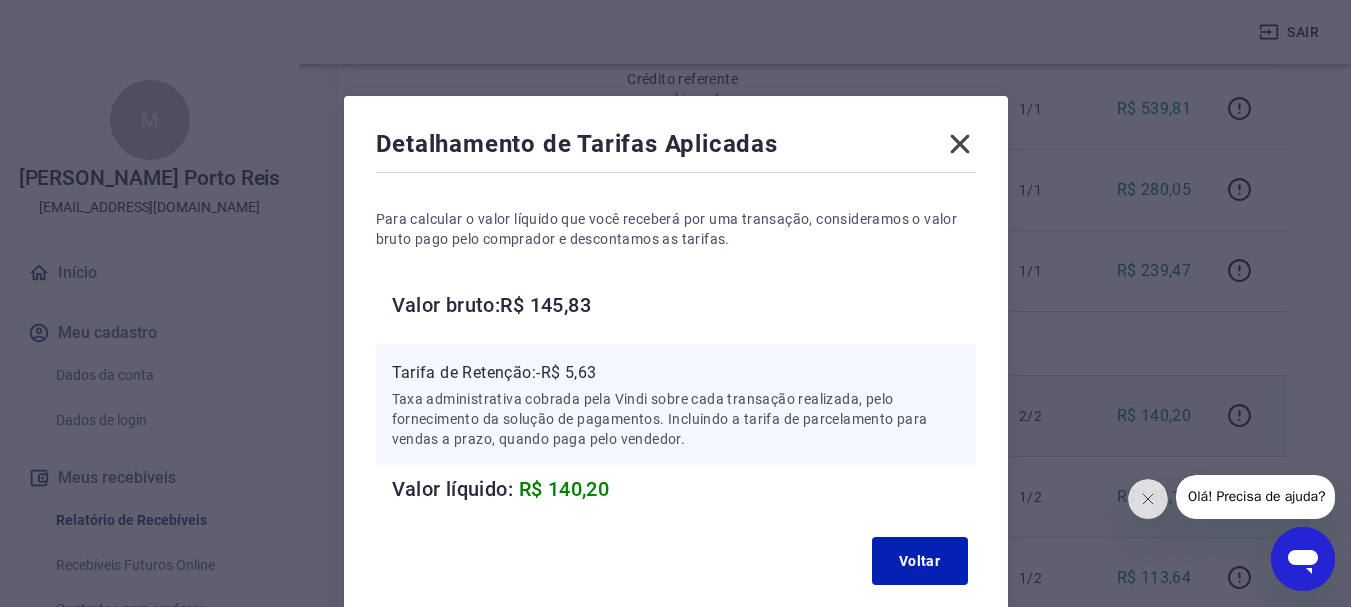 click 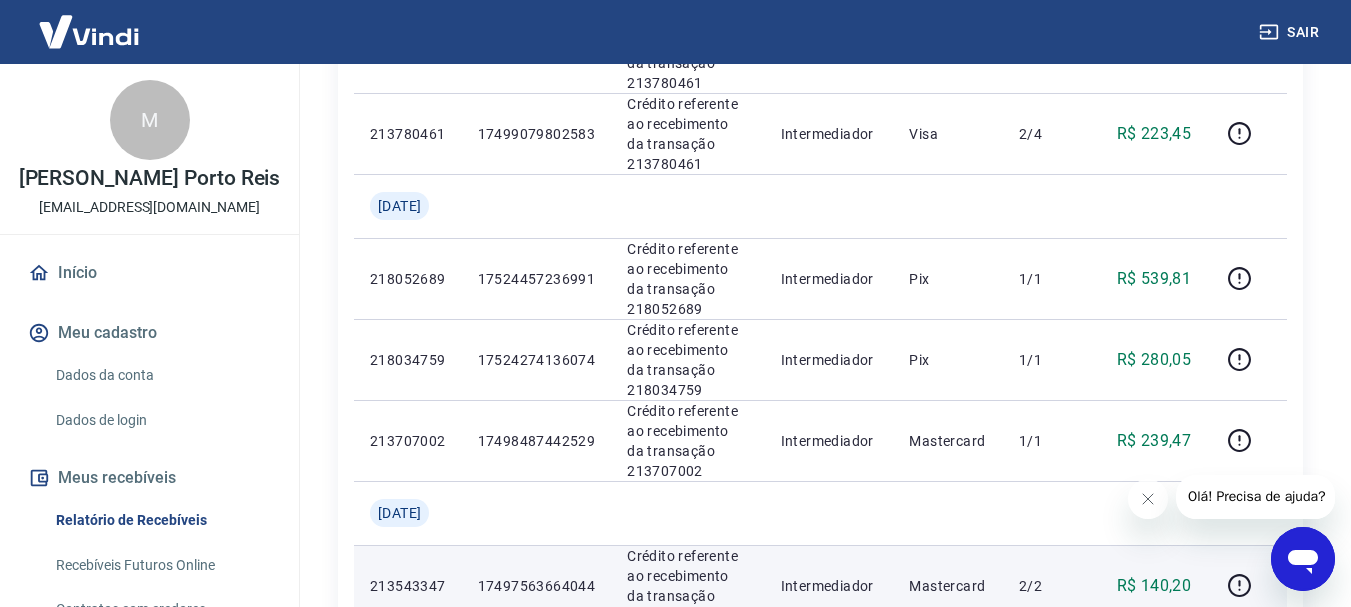 scroll, scrollTop: 900, scrollLeft: 0, axis: vertical 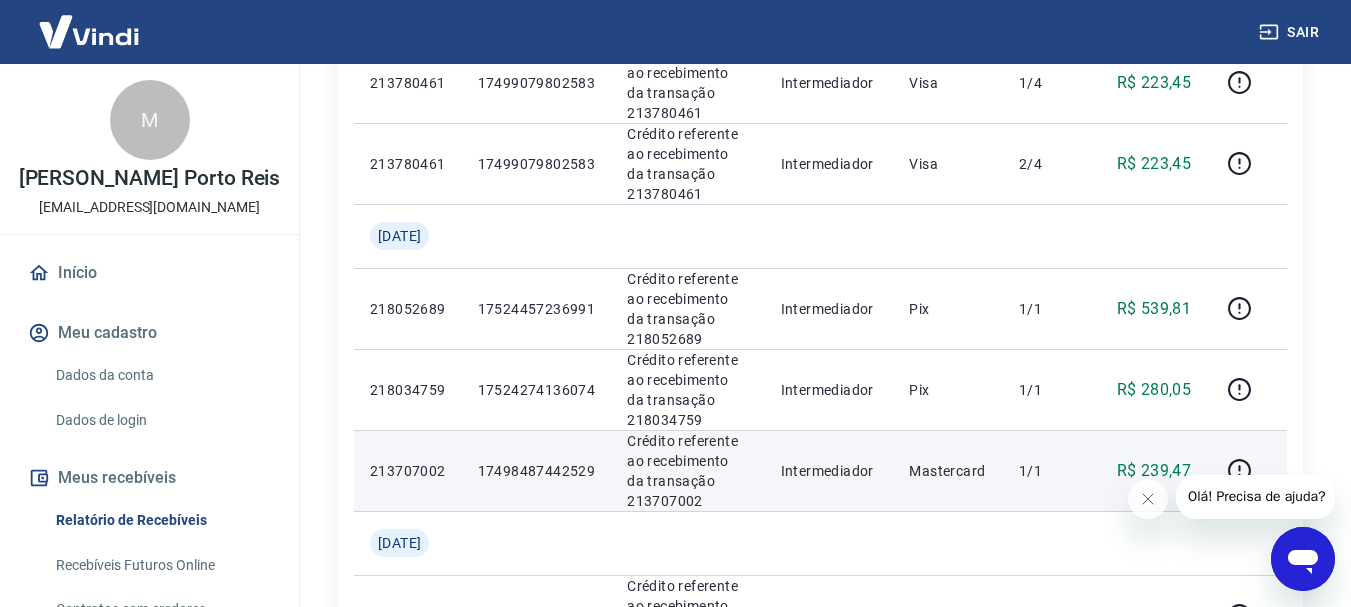 click on "213707002" at bounding box center [408, 471] 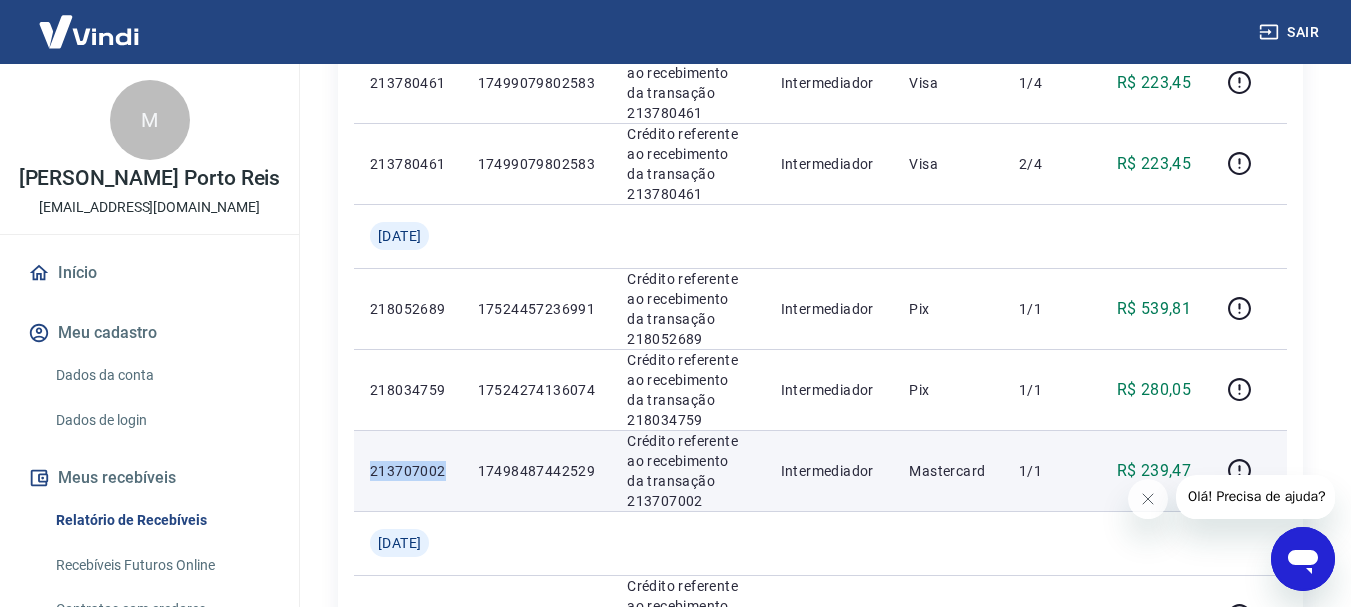 click on "213707002" at bounding box center (408, 471) 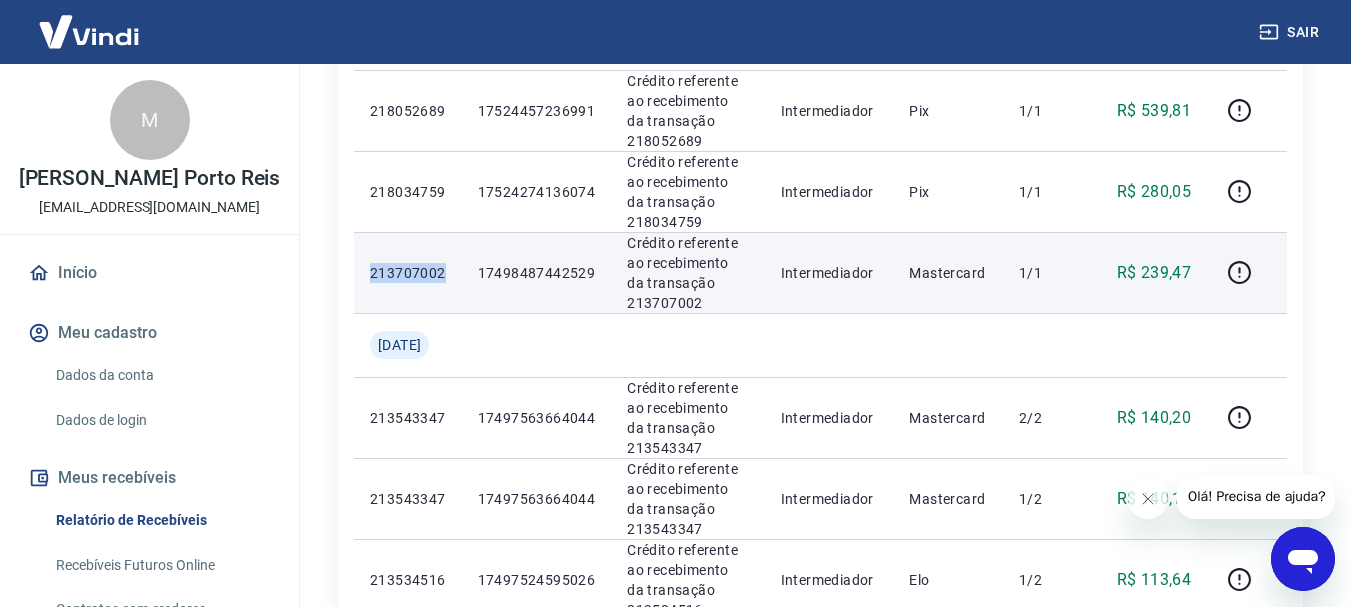 scroll, scrollTop: 1100, scrollLeft: 0, axis: vertical 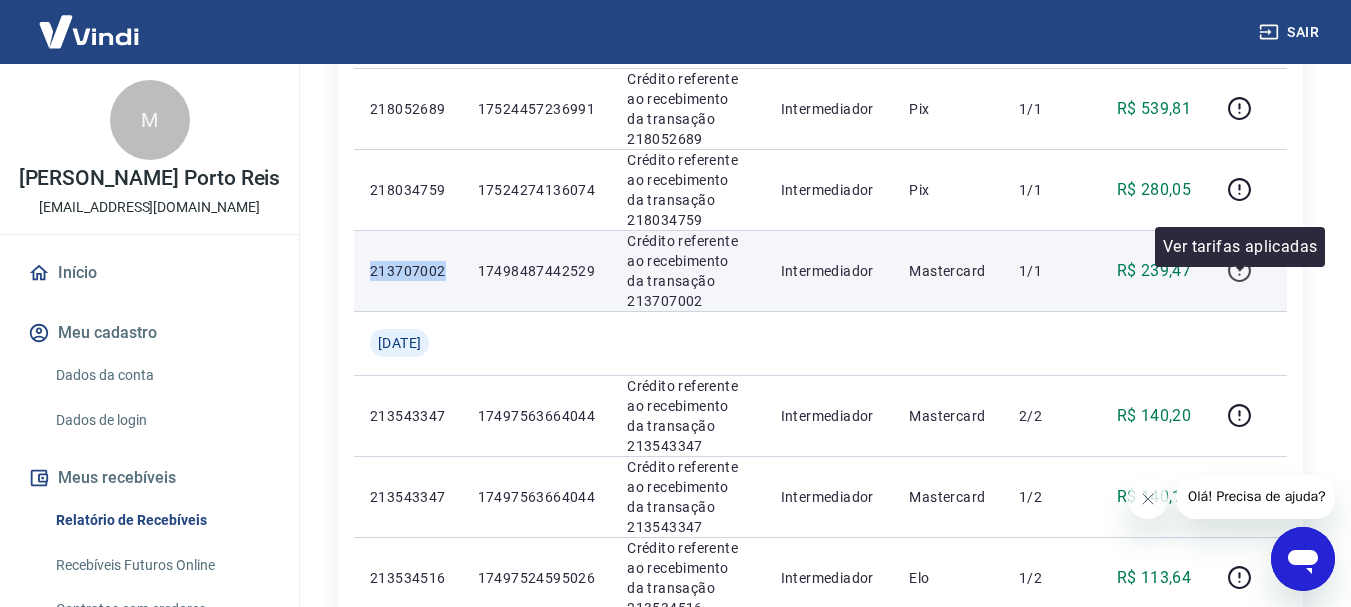 click 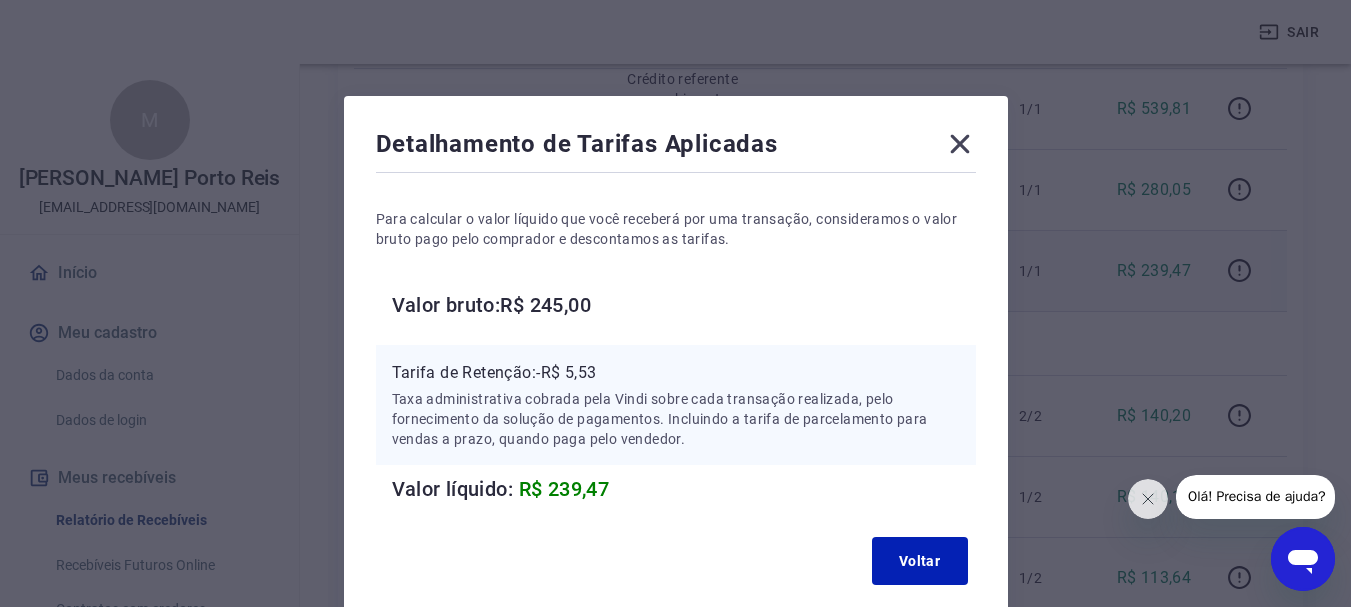 click 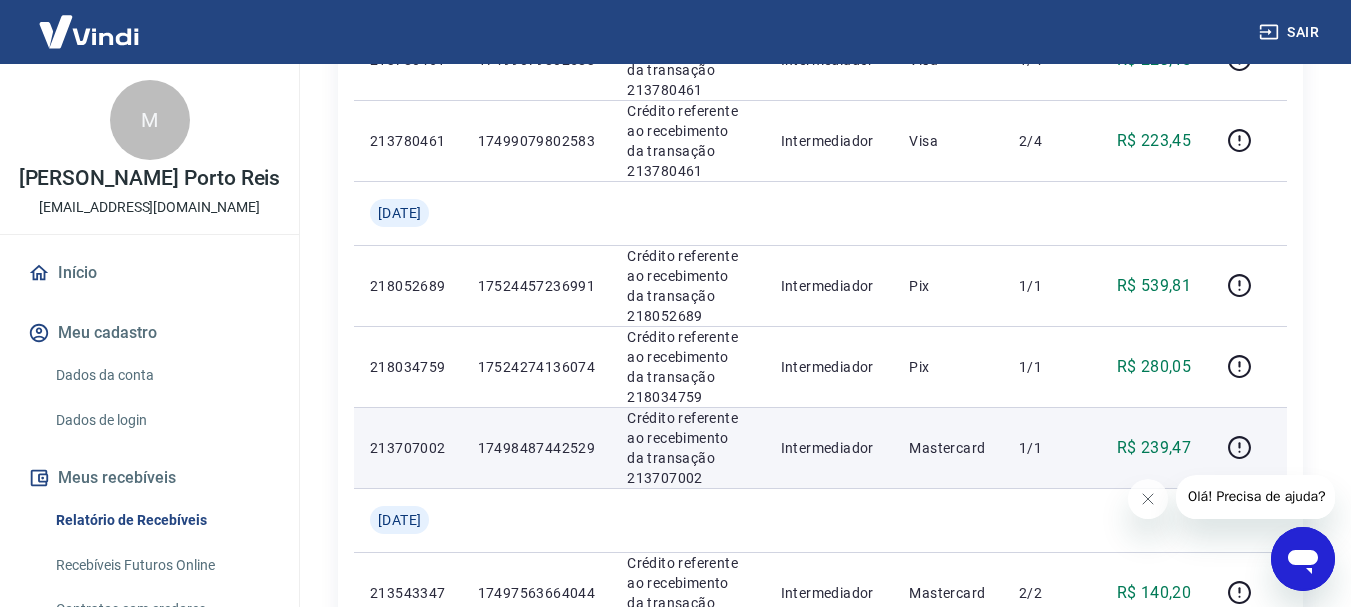 scroll, scrollTop: 900, scrollLeft: 0, axis: vertical 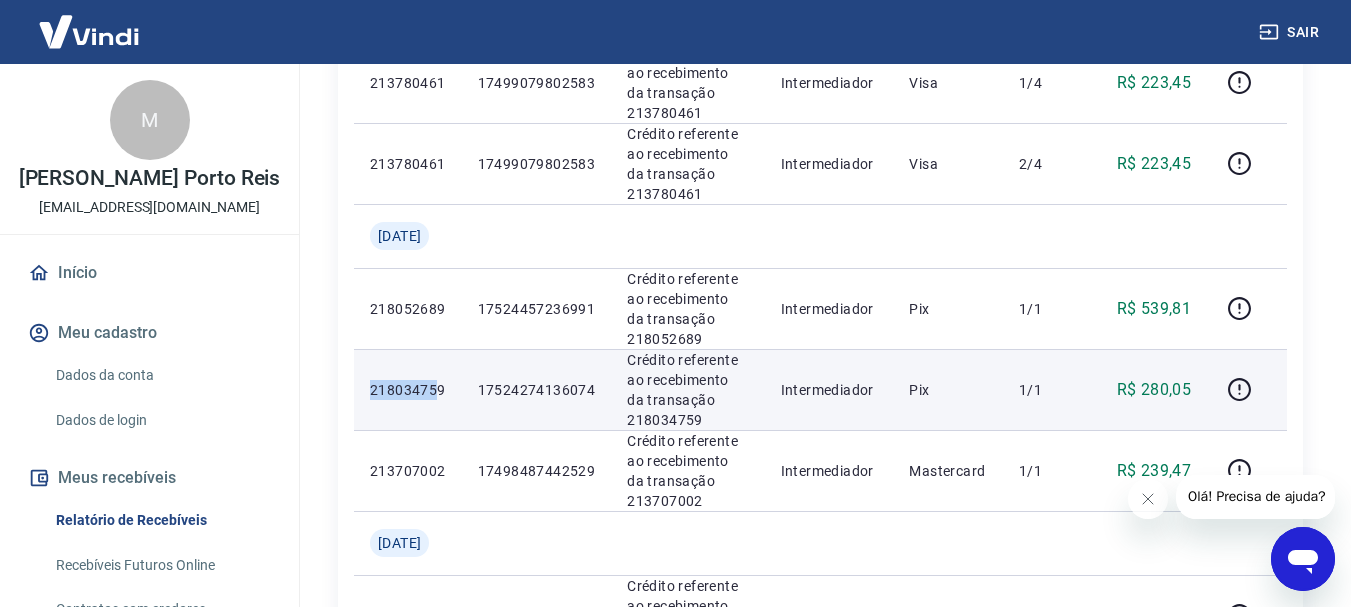 drag, startPoint x: 430, startPoint y: 409, endPoint x: 359, endPoint y: 415, distance: 71.25307 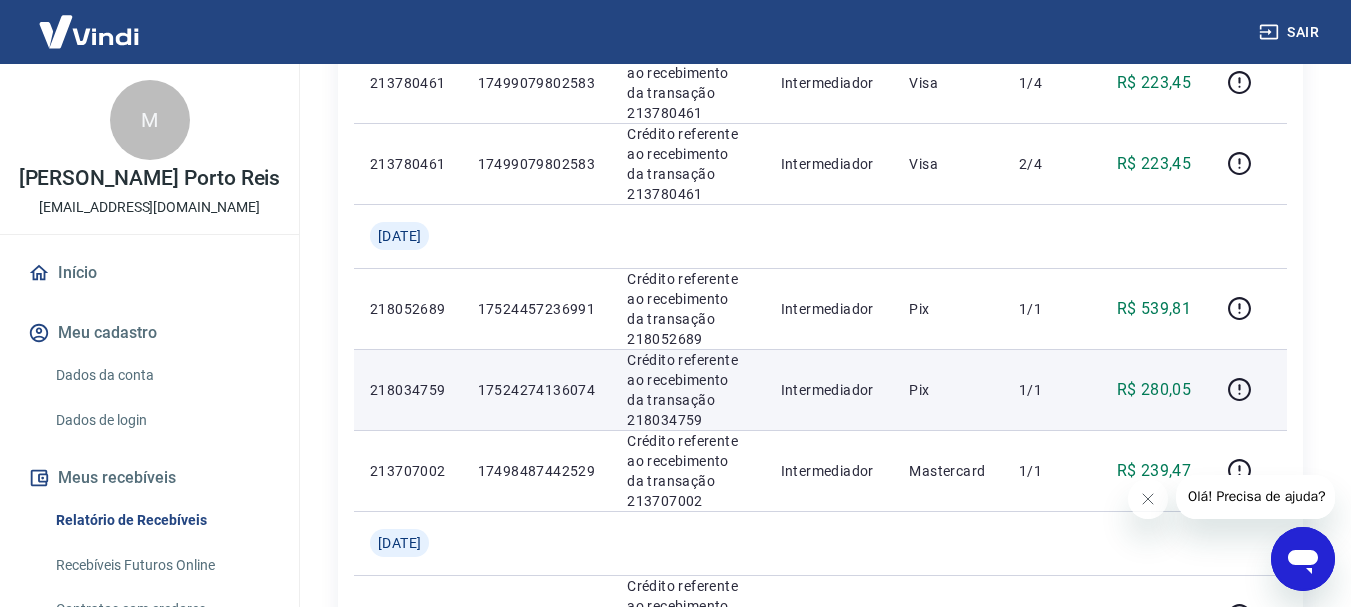 click on "218034759" at bounding box center (408, 390) 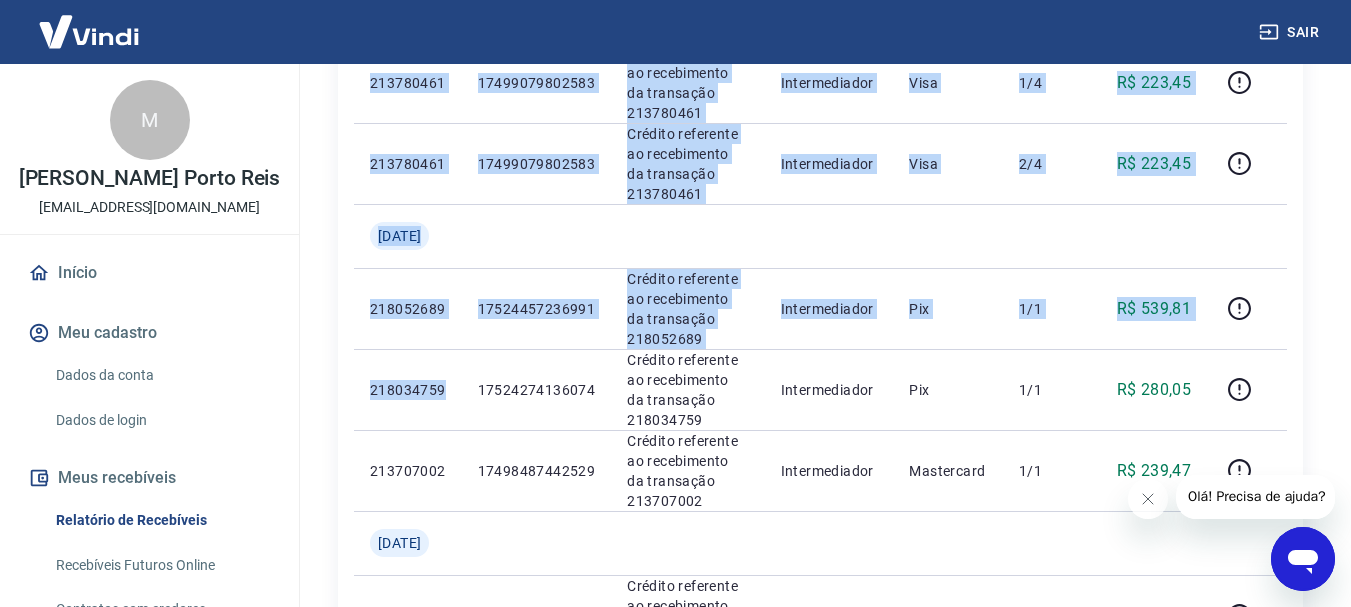 drag, startPoint x: 451, startPoint y: 407, endPoint x: 343, endPoint y: 409, distance: 108.01852 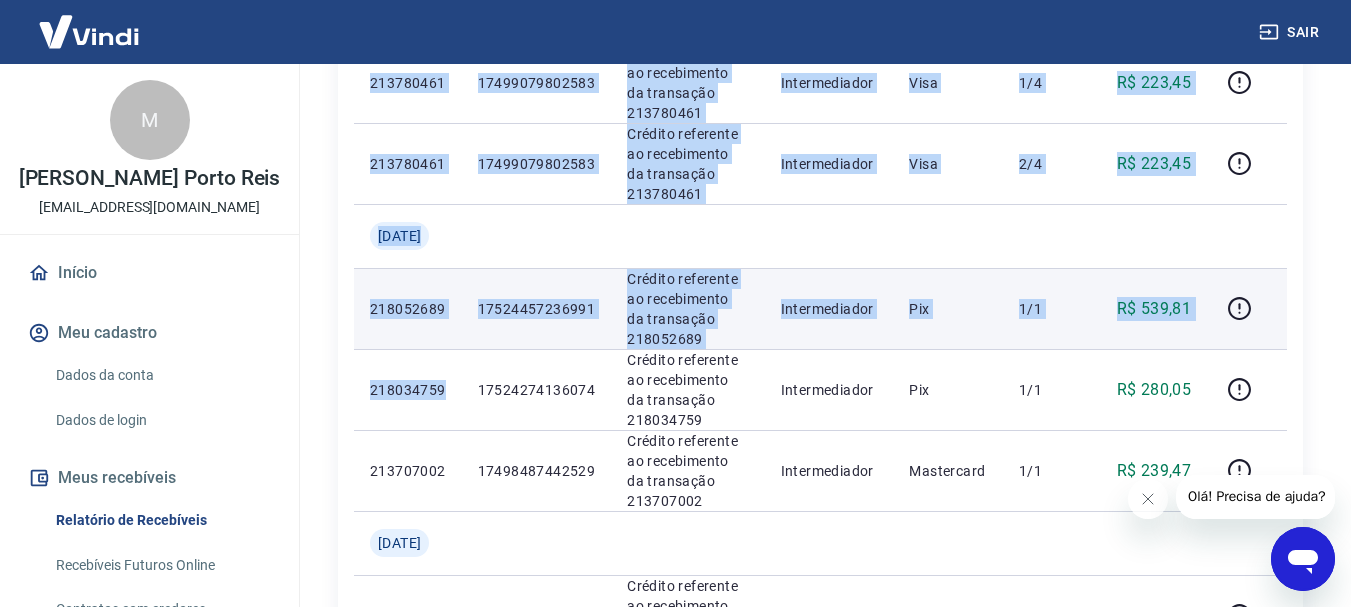click on "17524457236991" at bounding box center [537, 309] 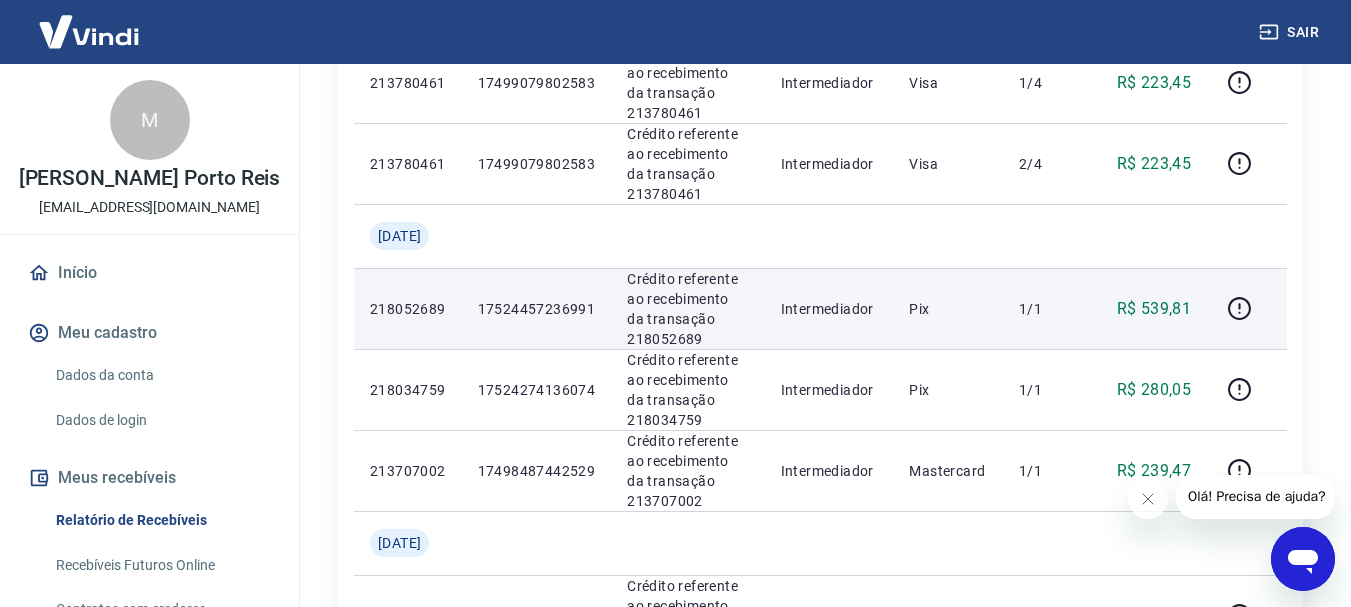 click on "218052689" at bounding box center [408, 309] 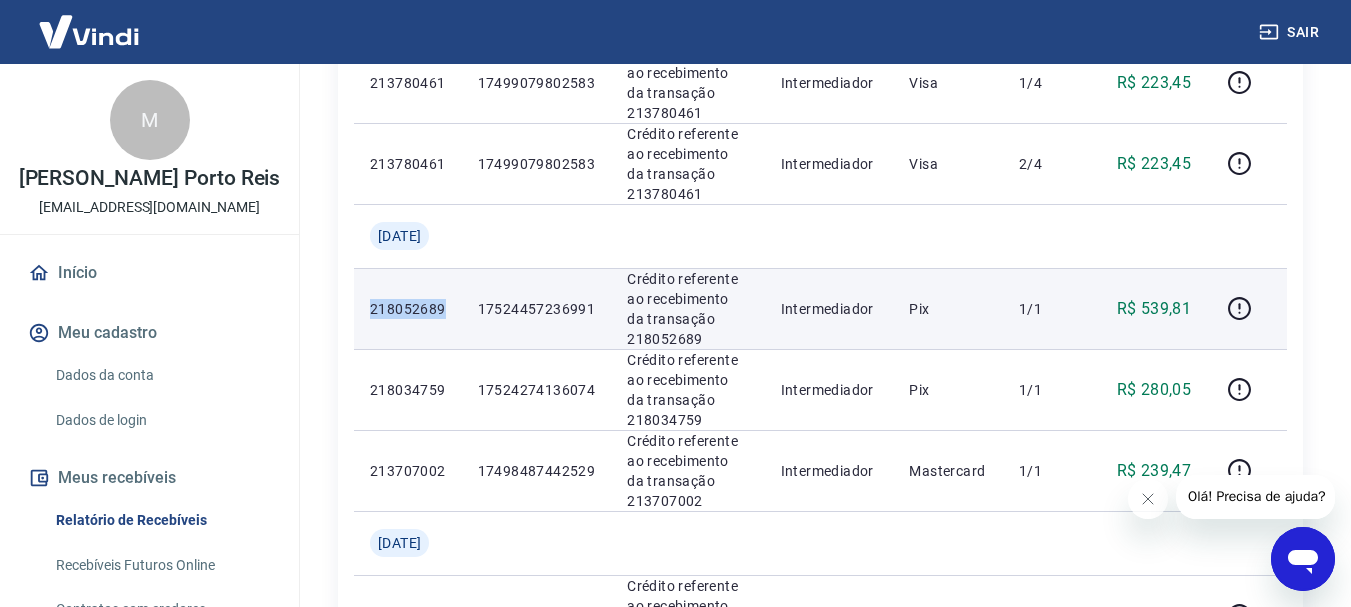 click on "218052689" at bounding box center (408, 309) 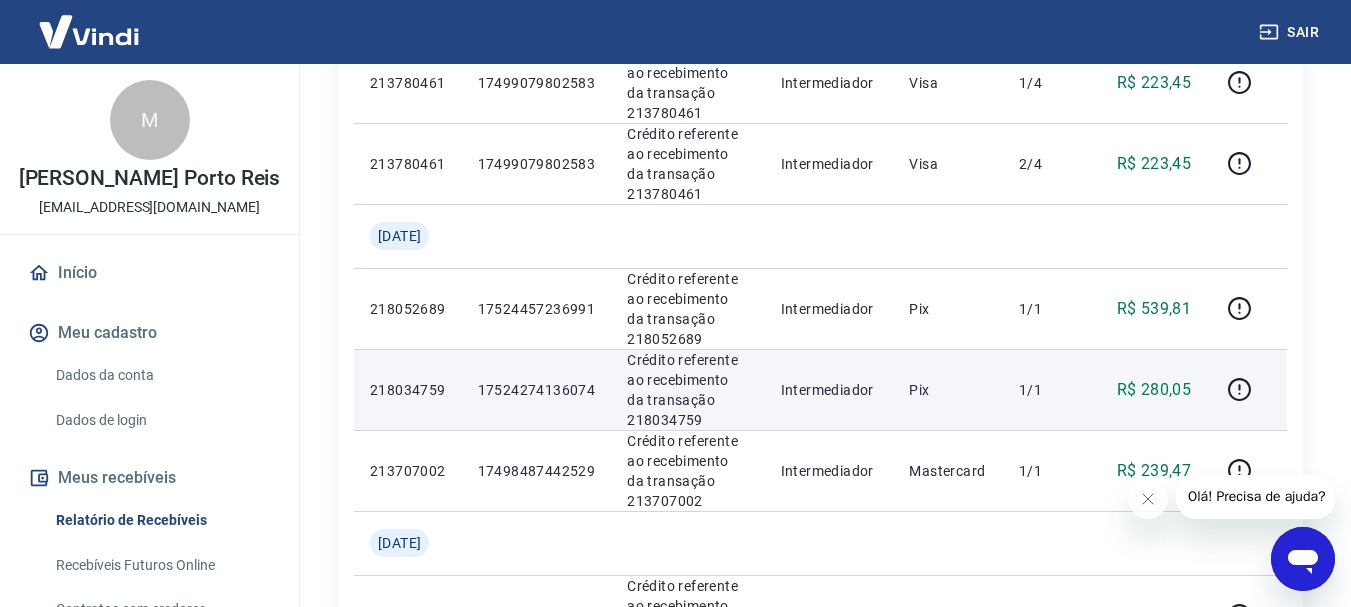 click on "218034759" at bounding box center [408, 390] 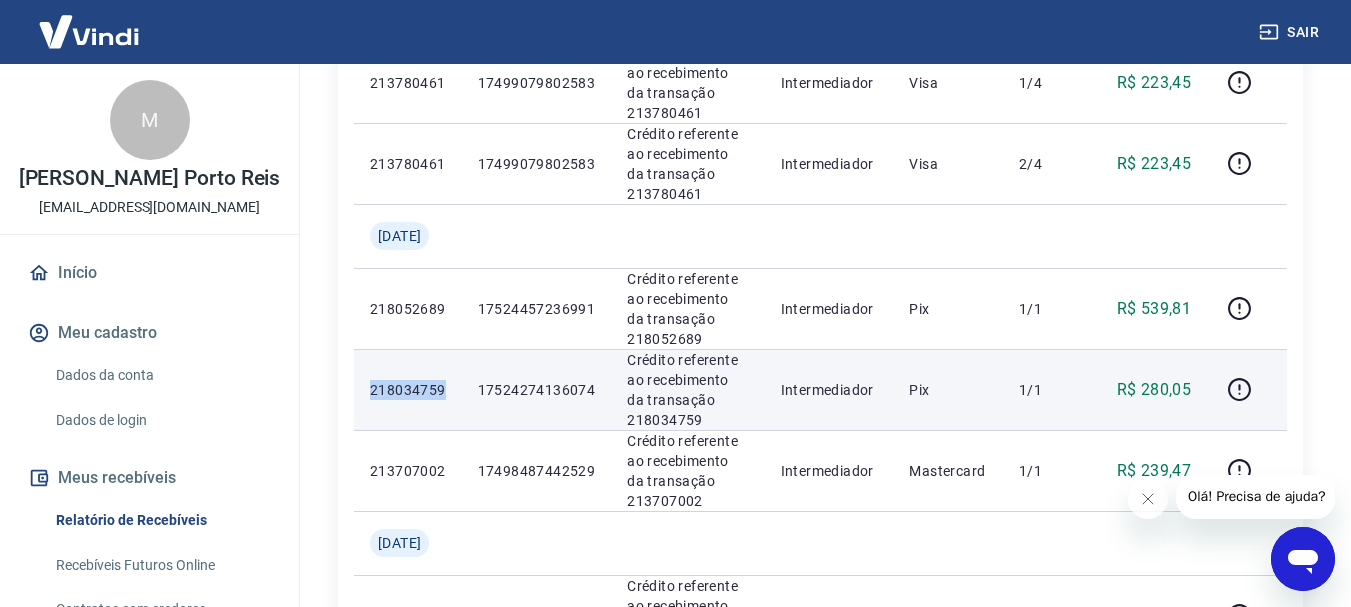 click on "218034759" at bounding box center [408, 390] 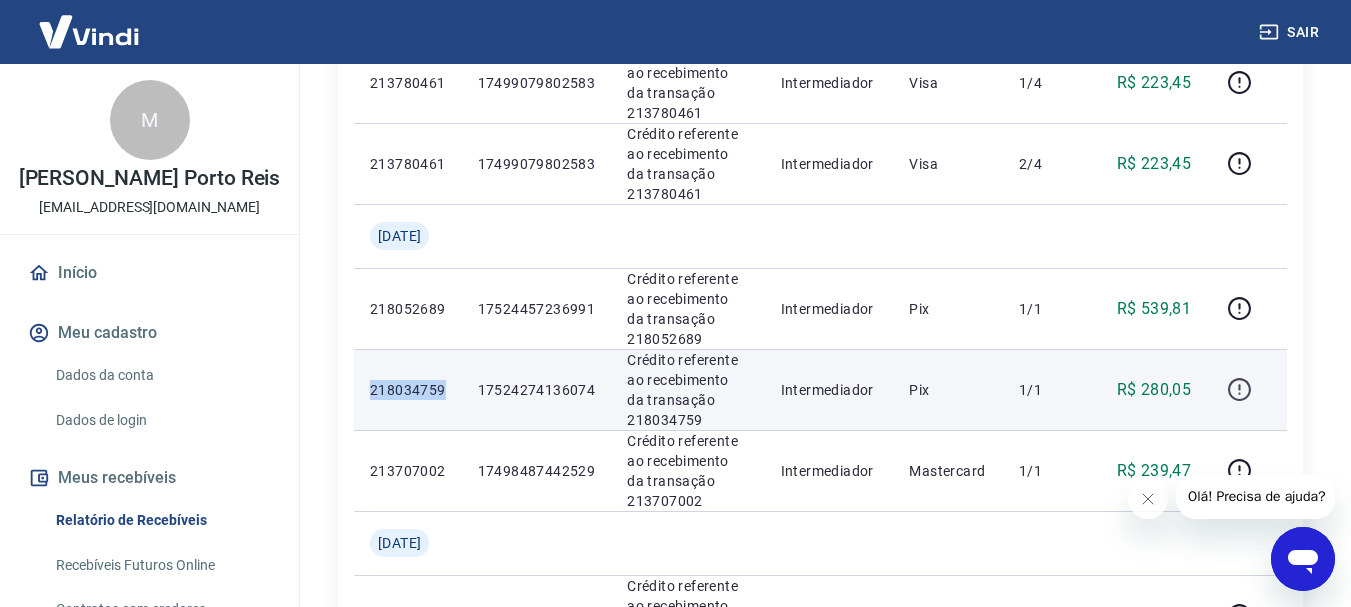 click 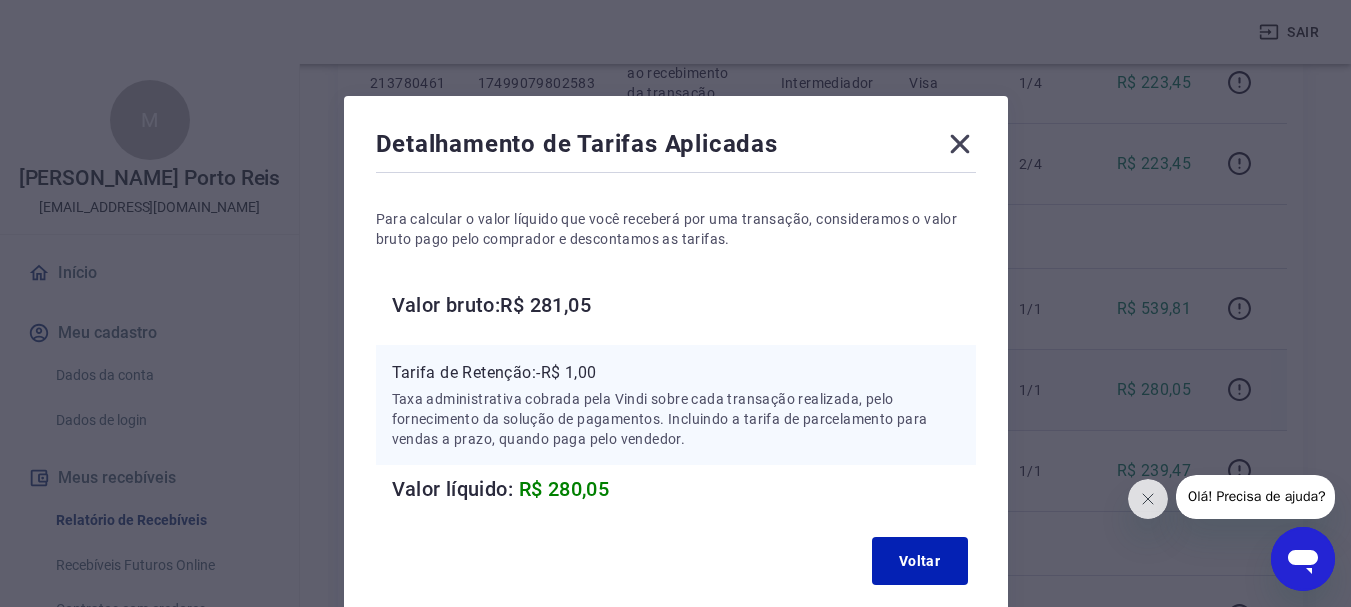 click 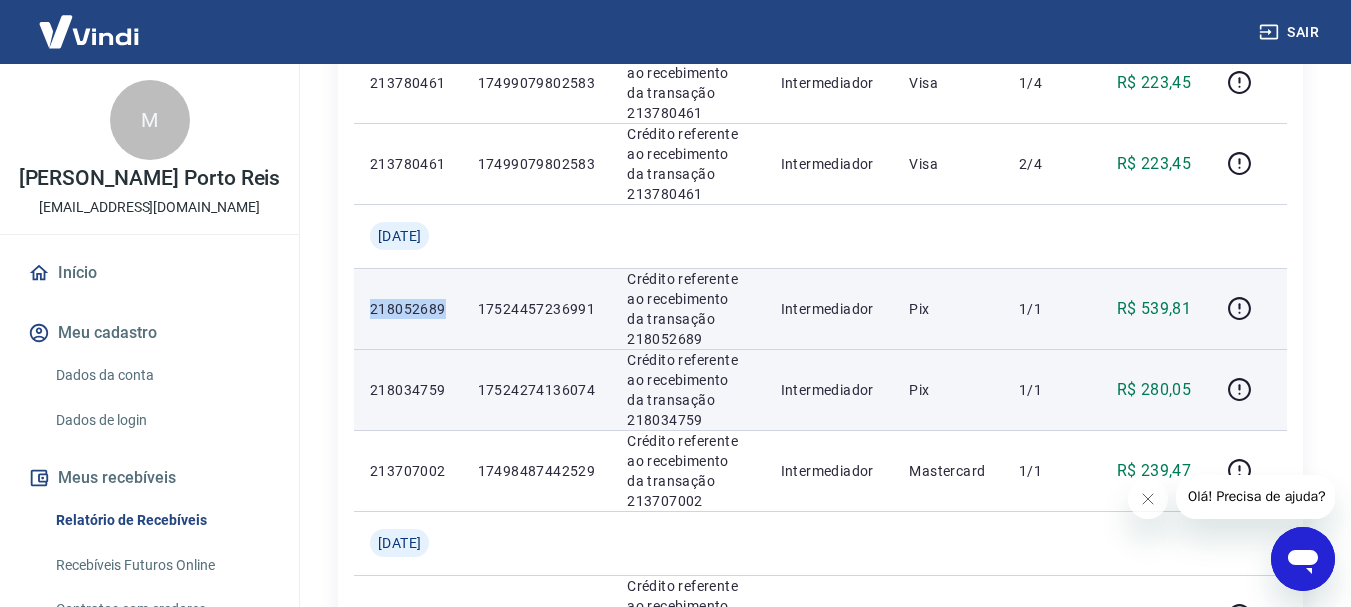 drag, startPoint x: 450, startPoint y: 322, endPoint x: 360, endPoint y: 328, distance: 90.199776 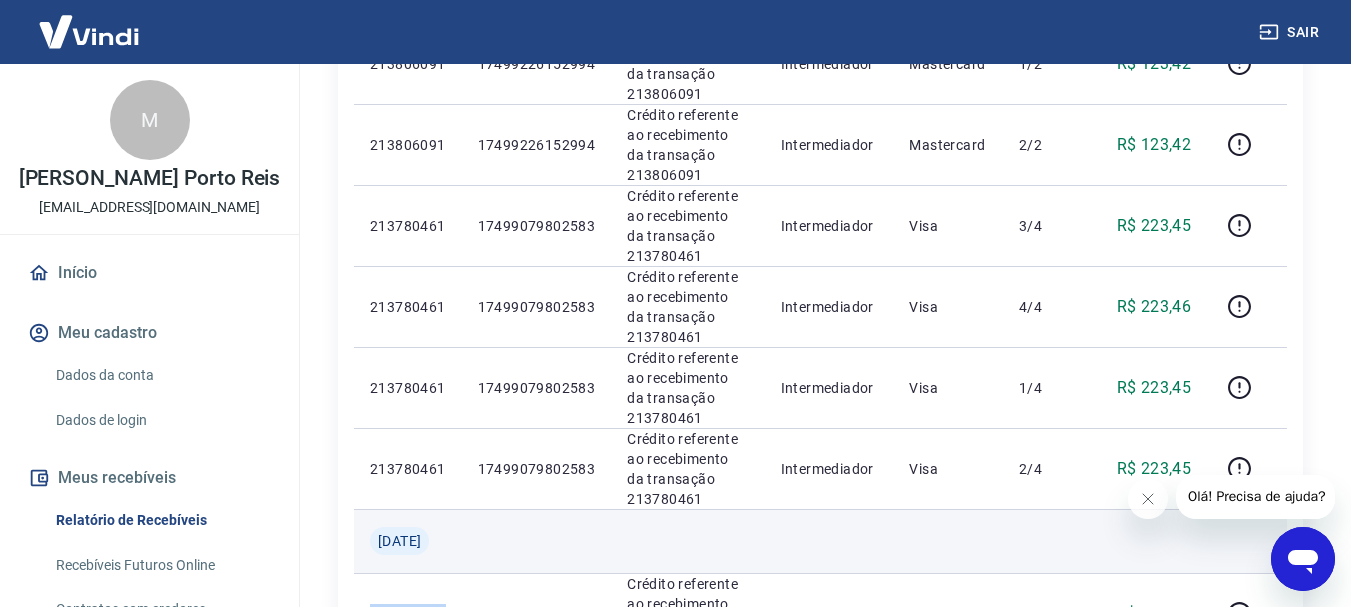 scroll, scrollTop: 600, scrollLeft: 0, axis: vertical 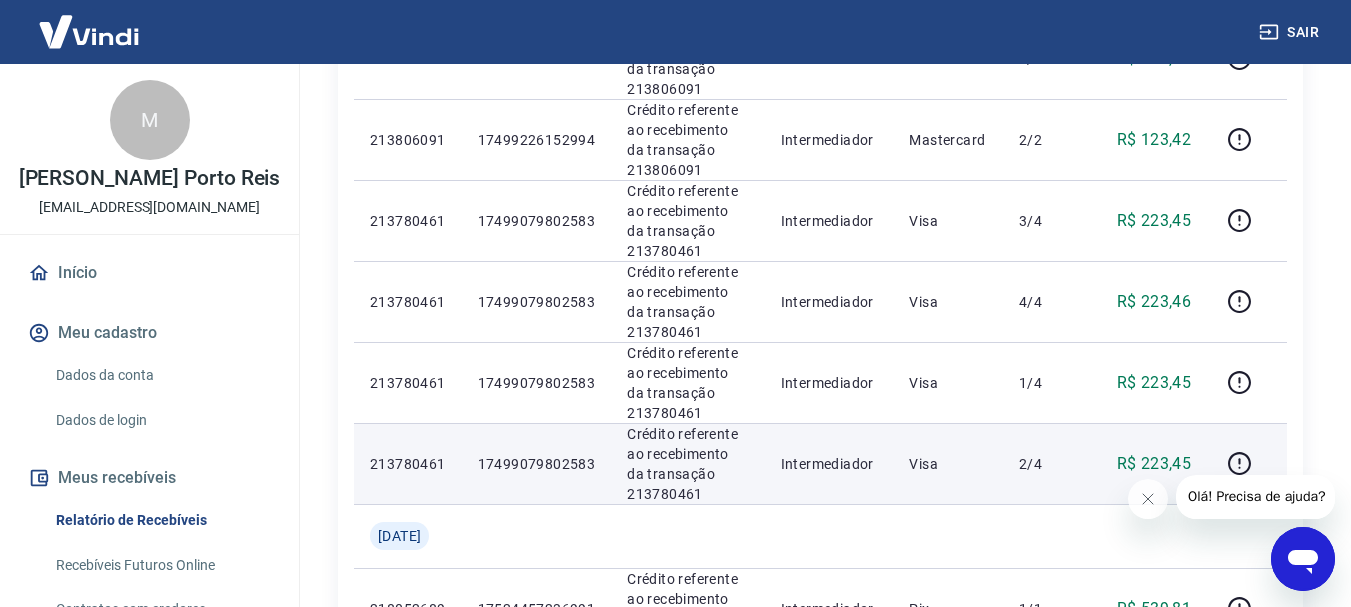 click on "213780461" at bounding box center [408, 464] 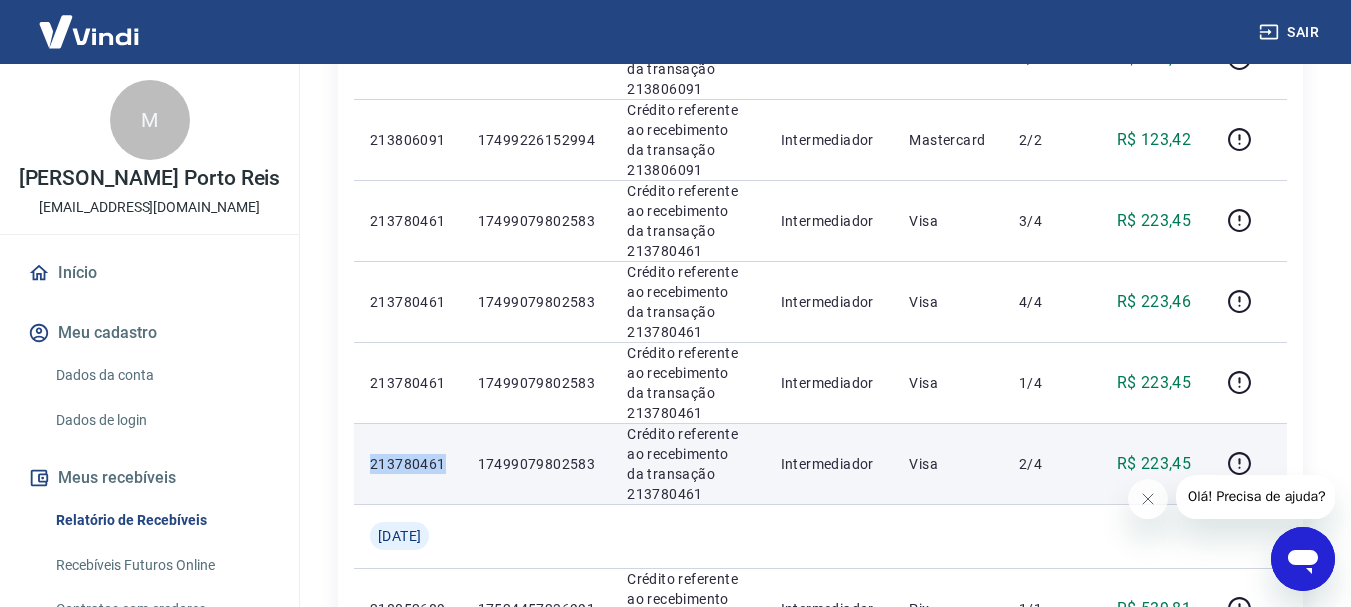 click on "213780461" at bounding box center [408, 464] 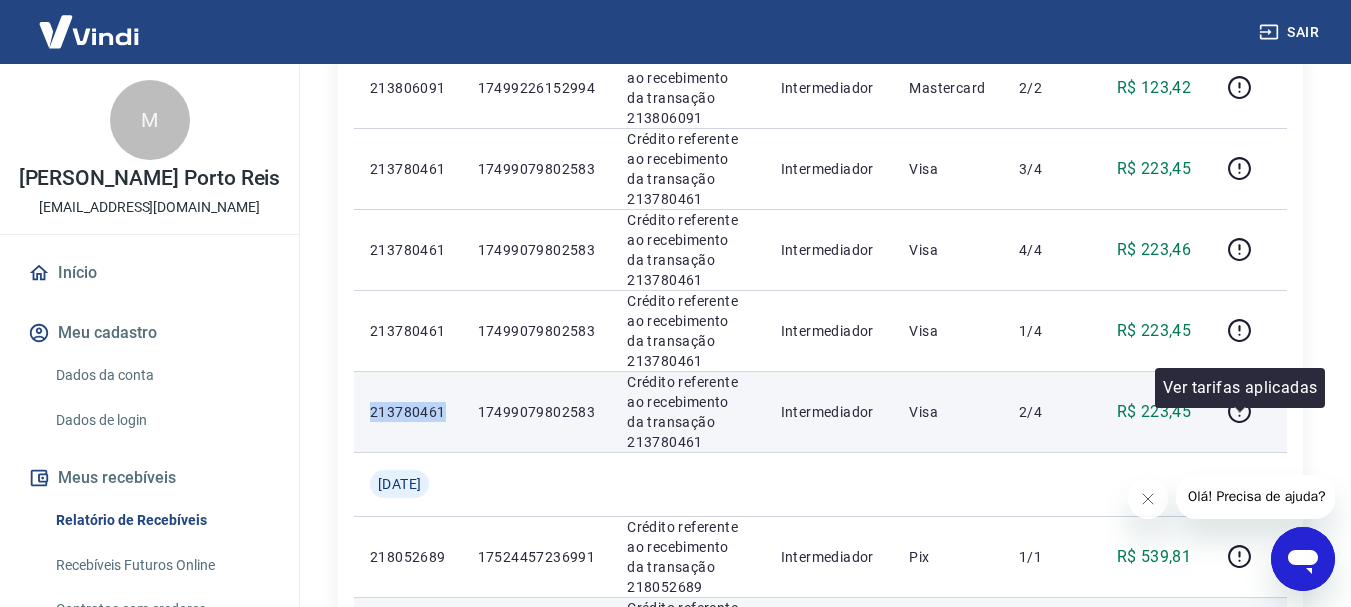 scroll, scrollTop: 700, scrollLeft: 0, axis: vertical 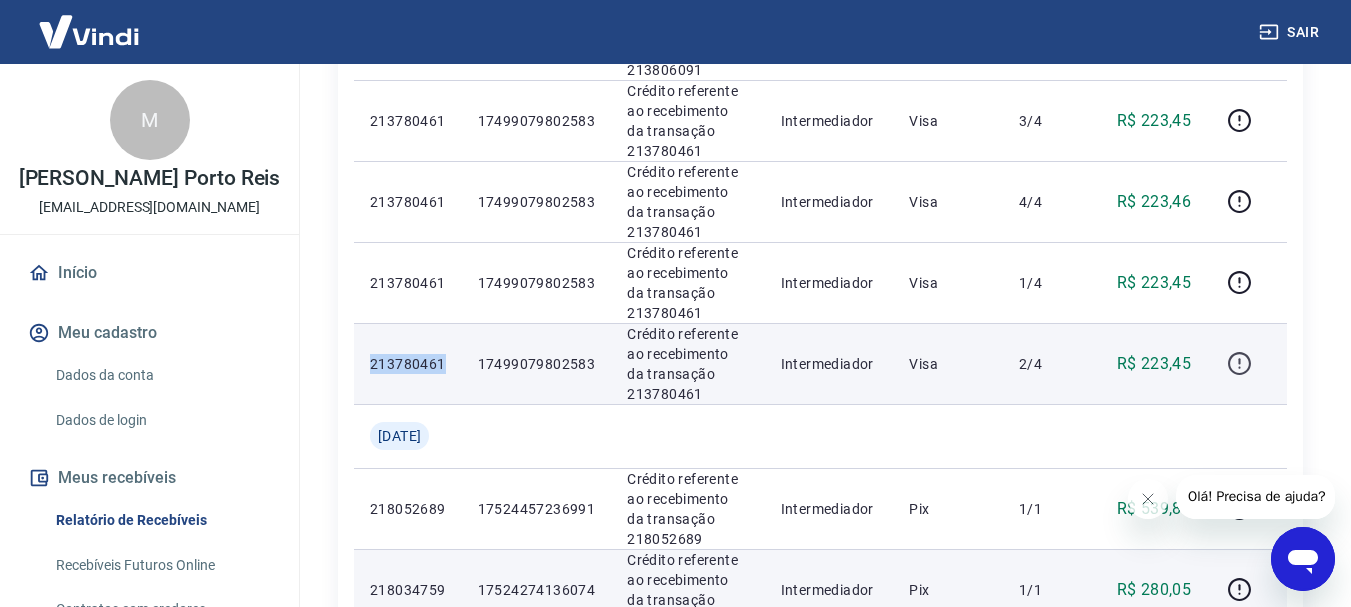 click 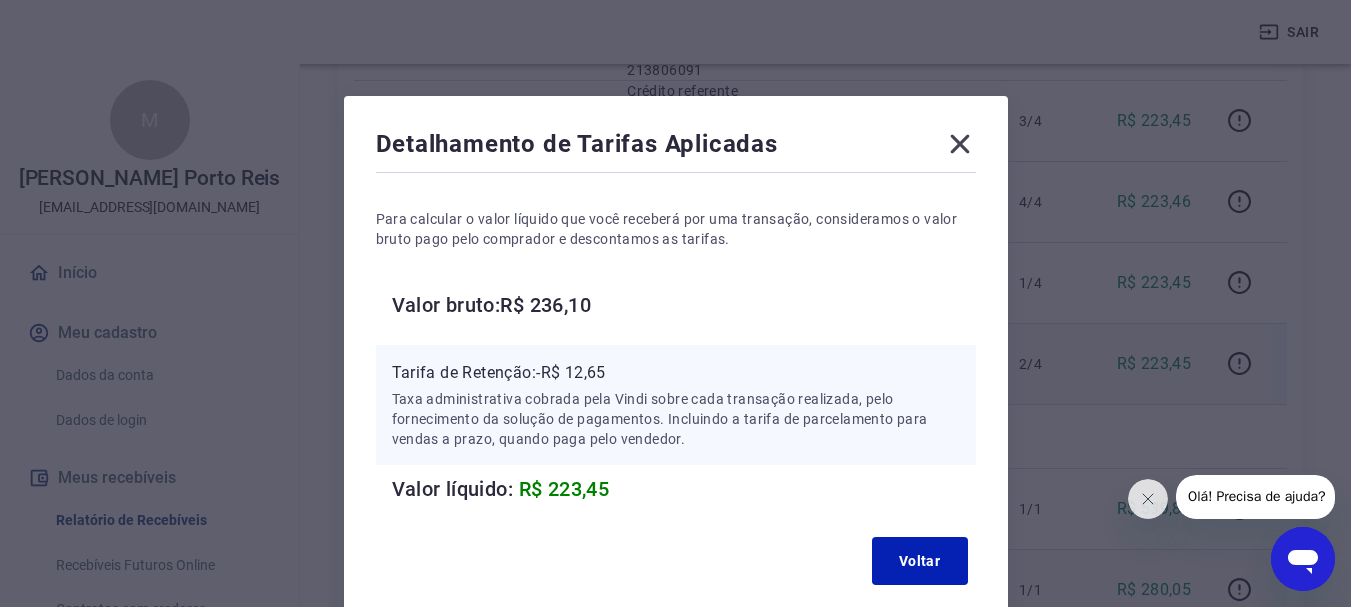 click 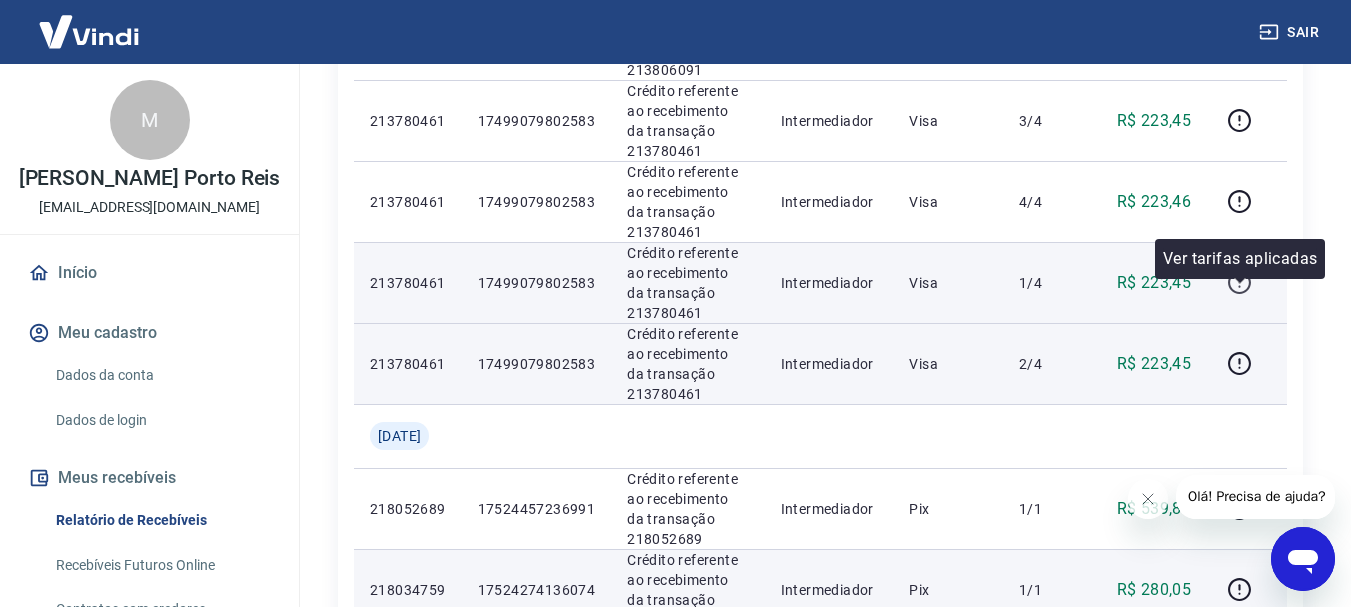 click 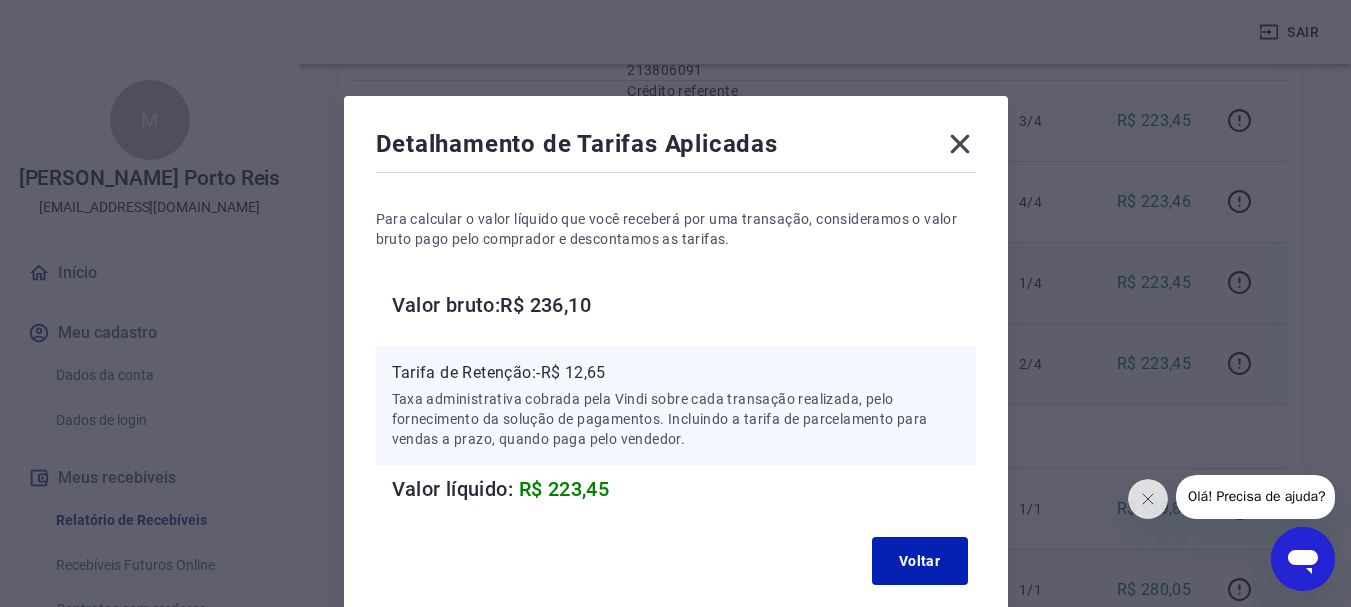 click 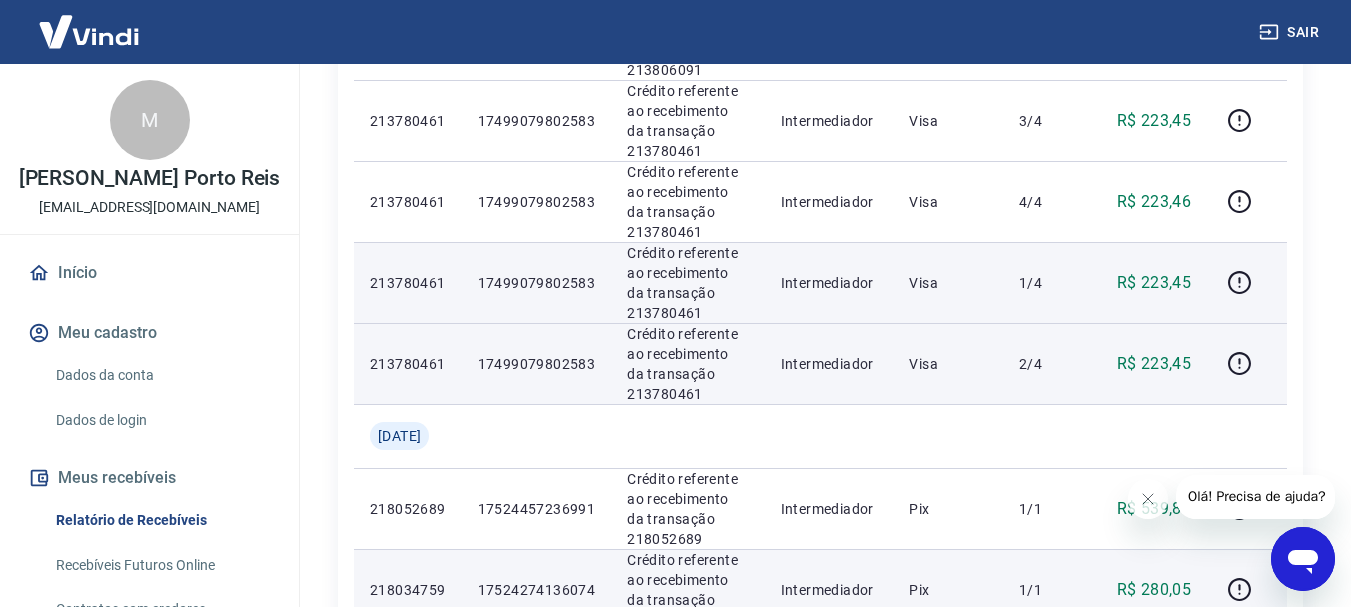 click on "Visa" at bounding box center [948, 121] 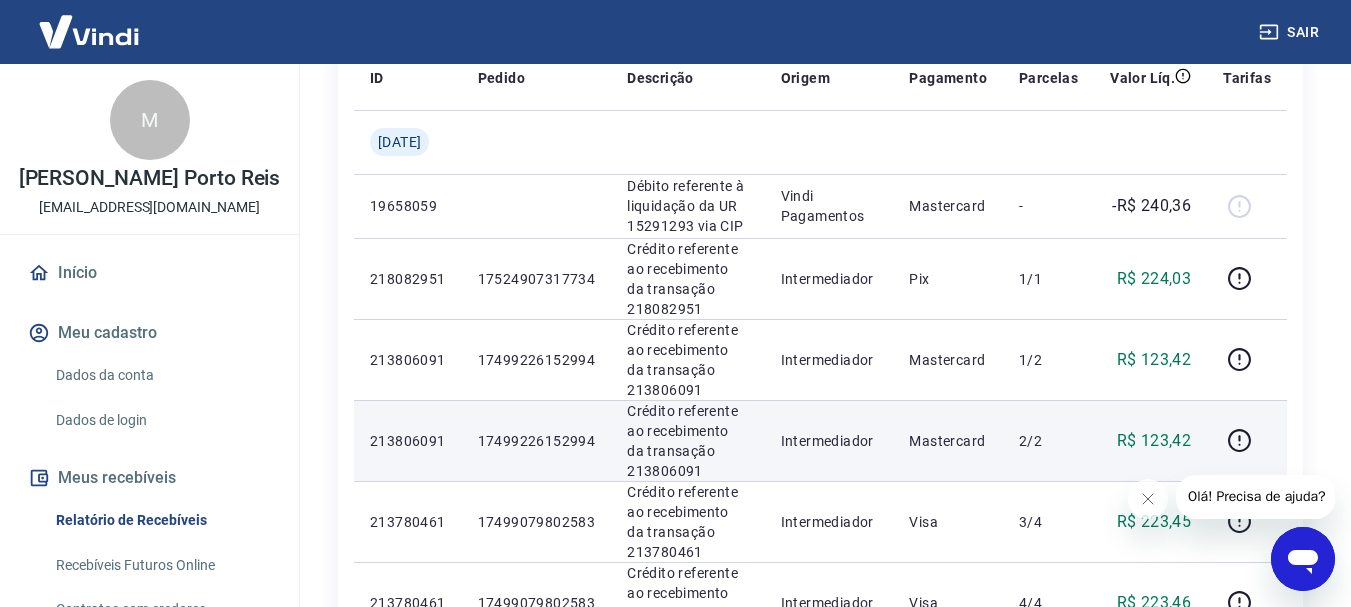 scroll, scrollTop: 300, scrollLeft: 0, axis: vertical 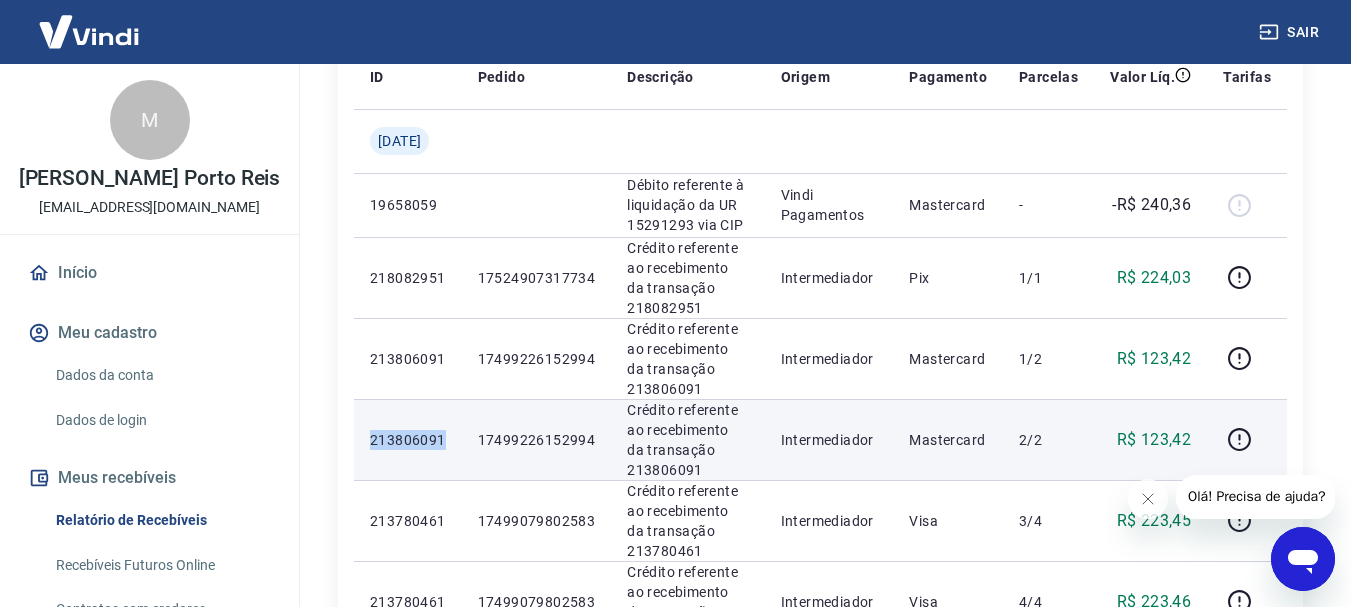drag, startPoint x: 388, startPoint y: 444, endPoint x: 361, endPoint y: 471, distance: 38.183765 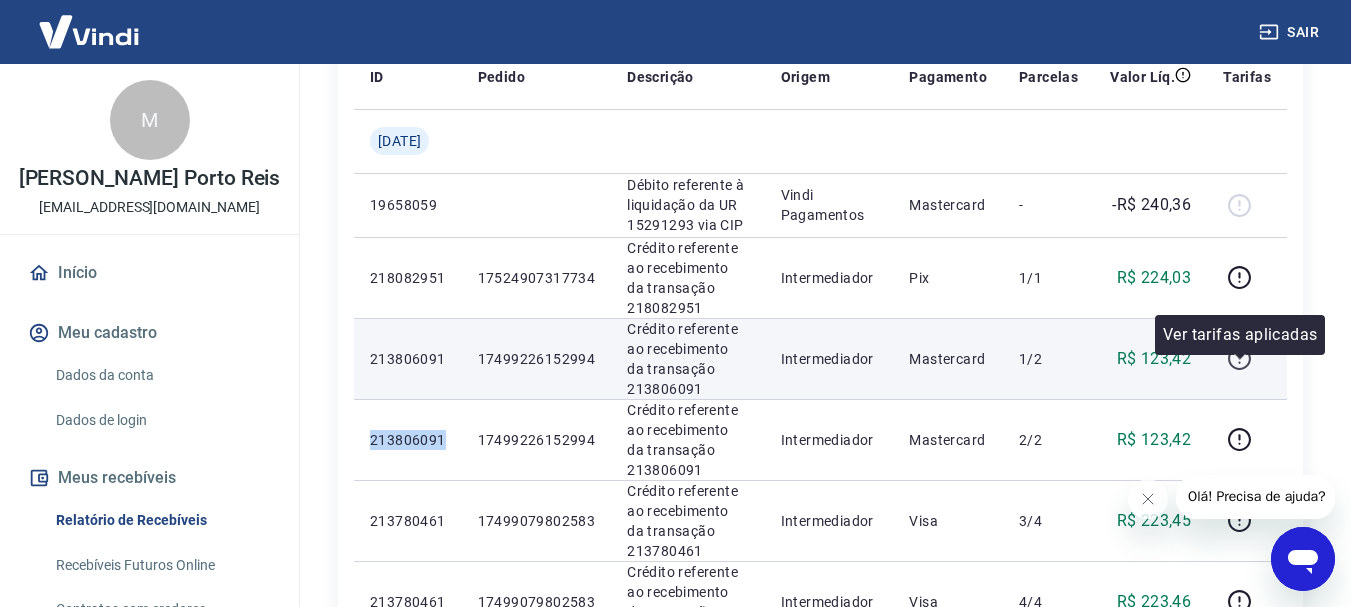 click 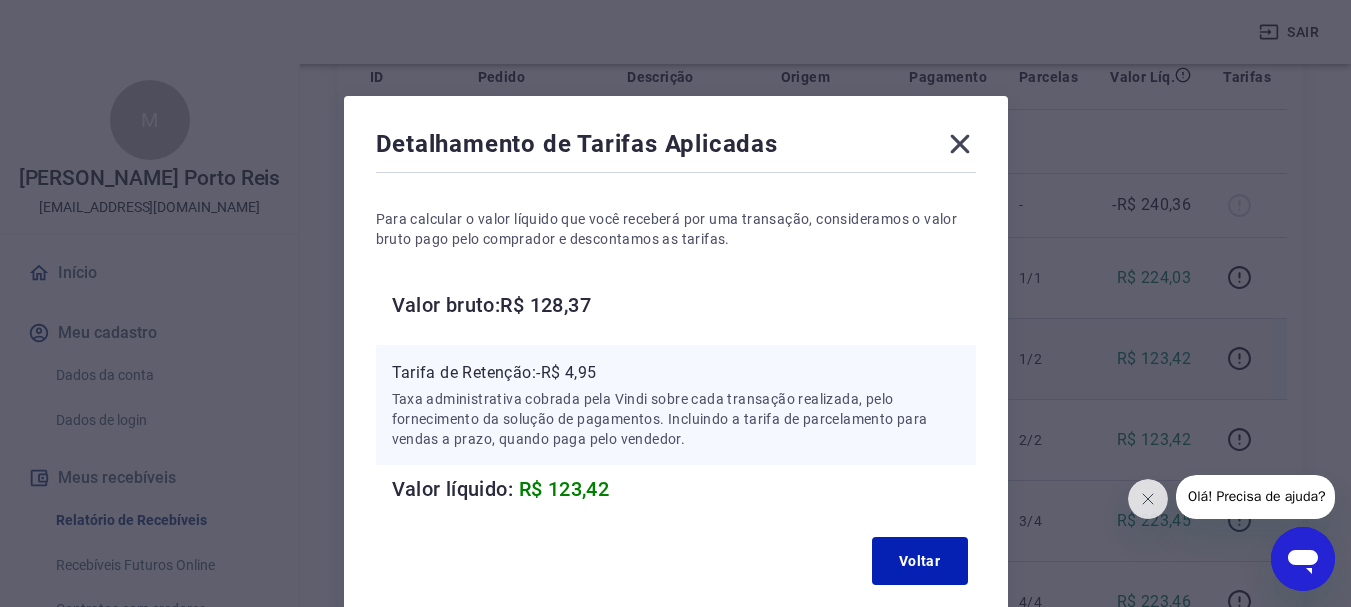 click 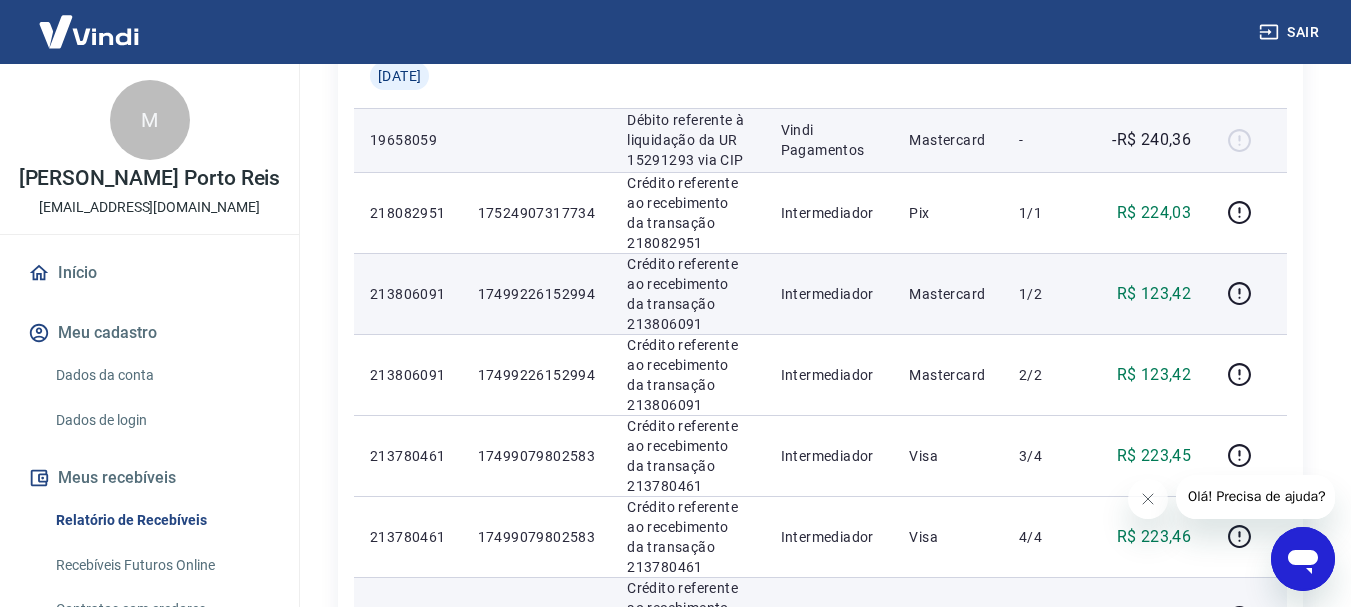 scroll, scrollTop: 400, scrollLeft: 0, axis: vertical 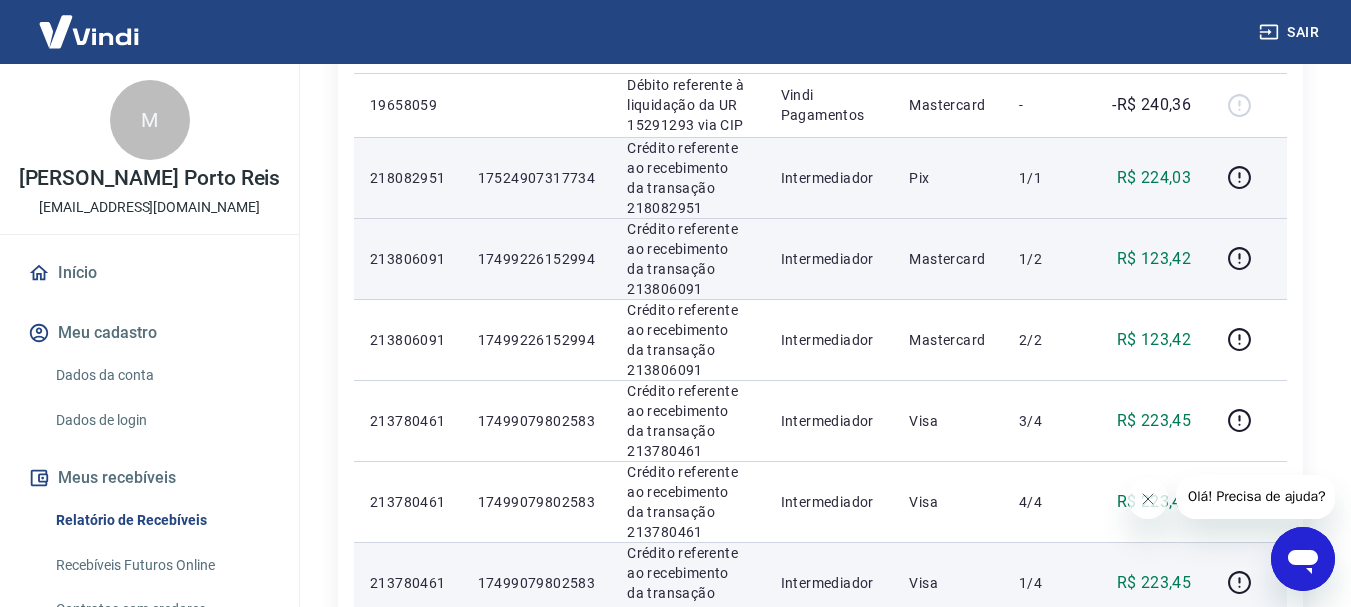click on "218082951" at bounding box center (408, 178) 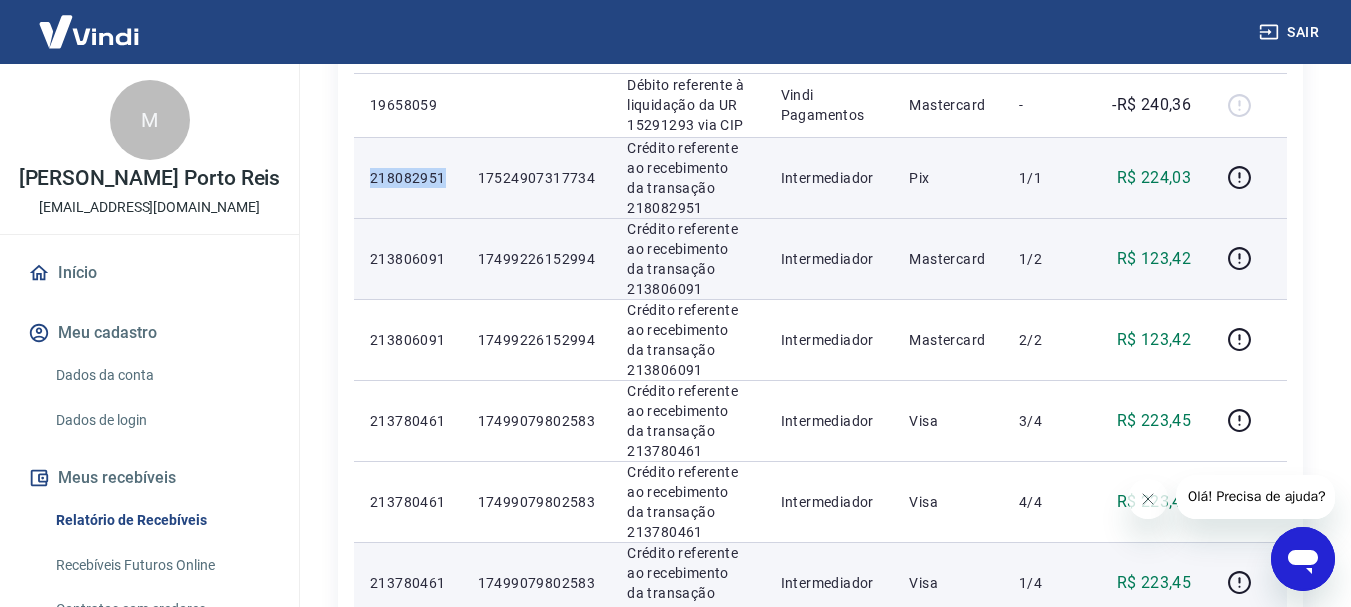 click on "218082951" at bounding box center (408, 178) 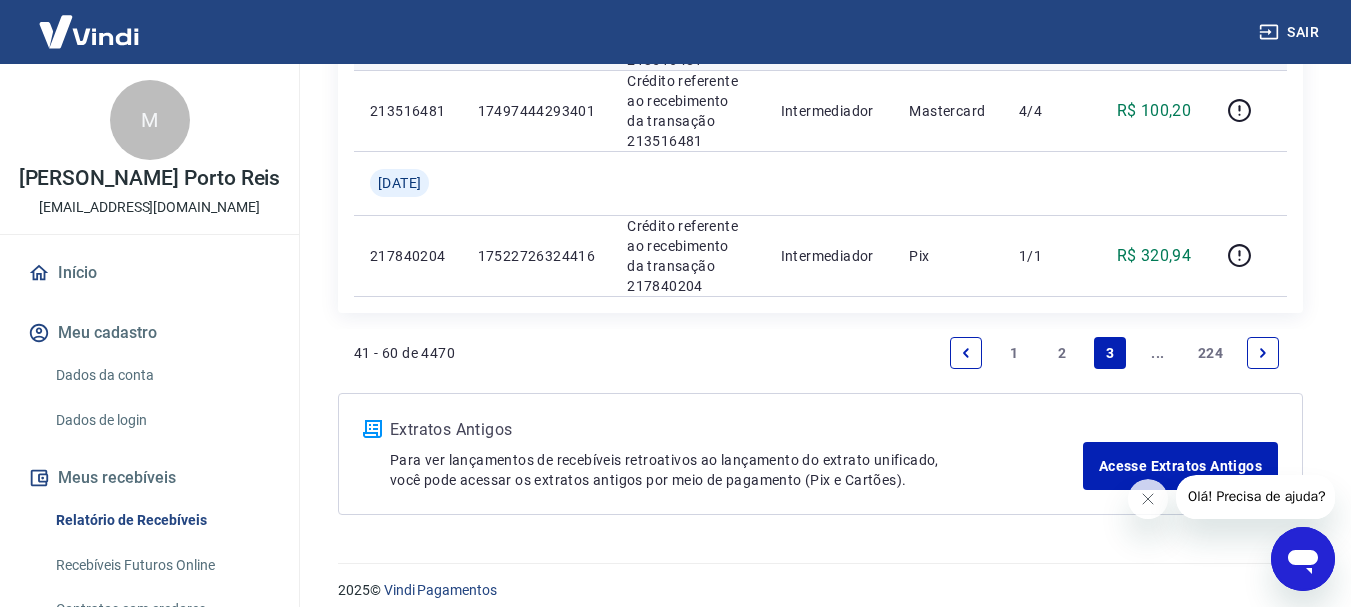 scroll, scrollTop: 2007, scrollLeft: 0, axis: vertical 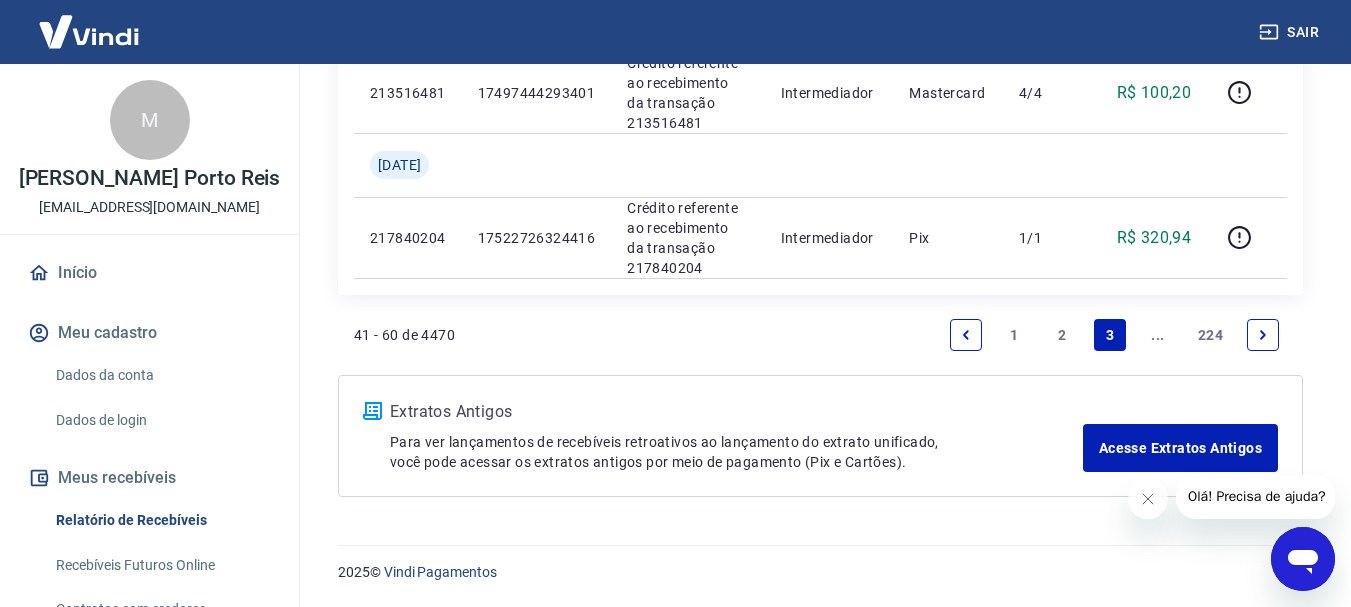 click 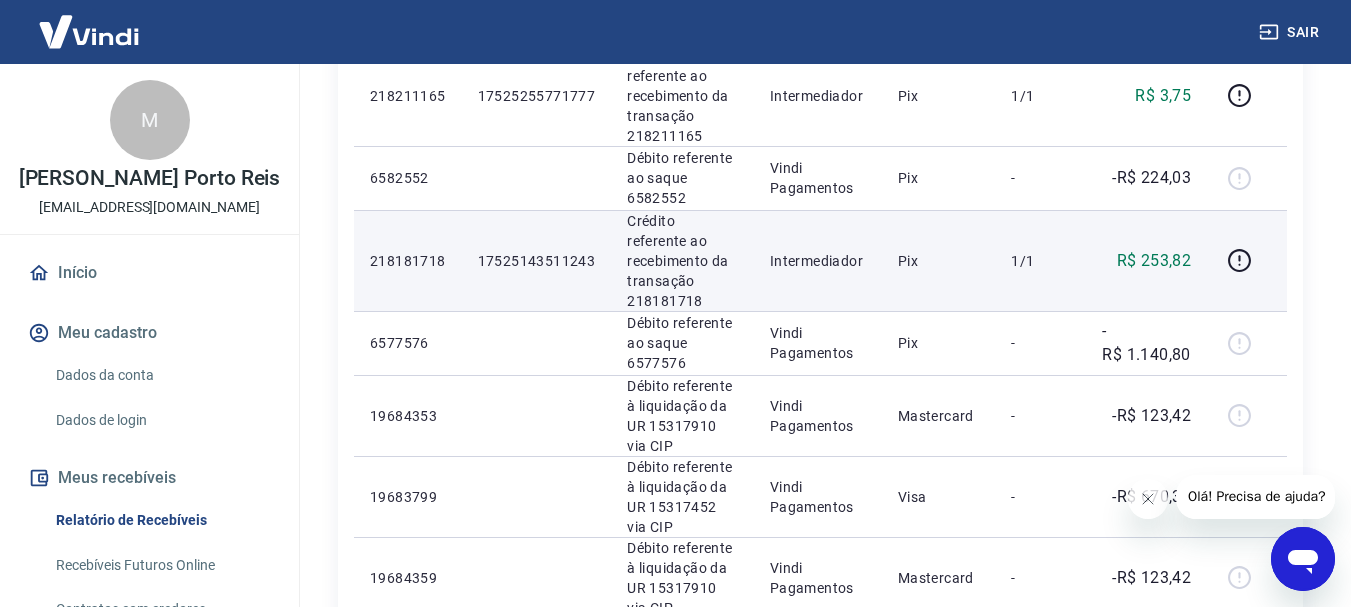 scroll, scrollTop: 1200, scrollLeft: 0, axis: vertical 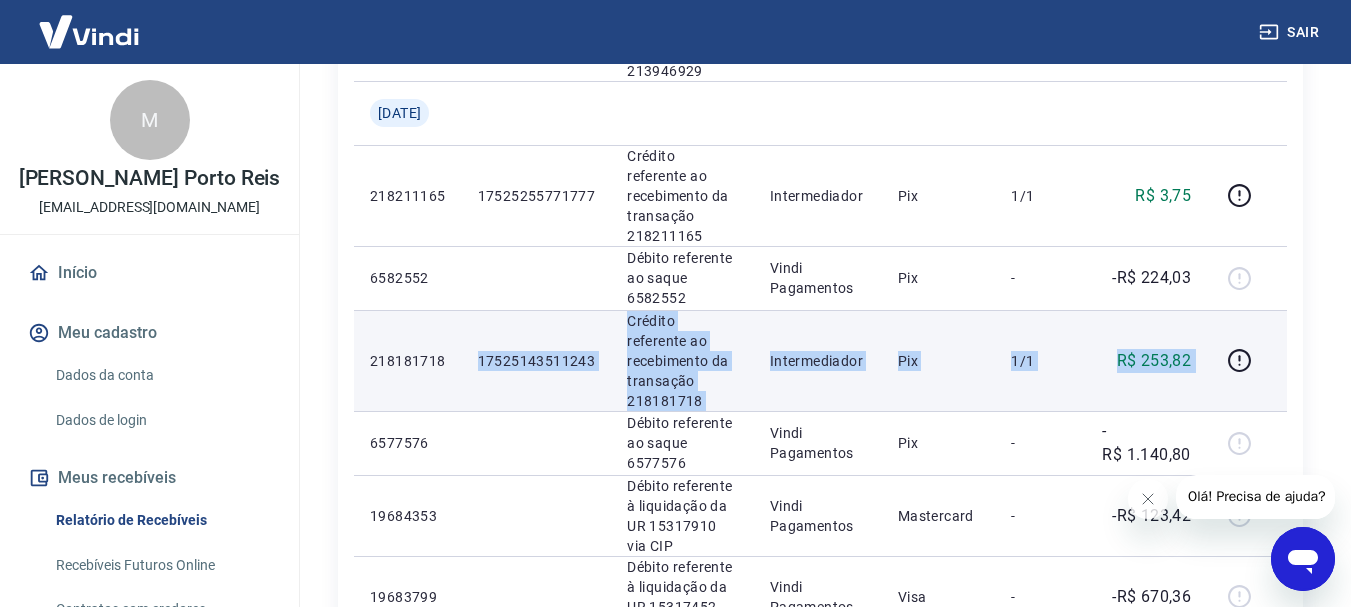 drag, startPoint x: 1216, startPoint y: 346, endPoint x: 468, endPoint y: 357, distance: 748.0809 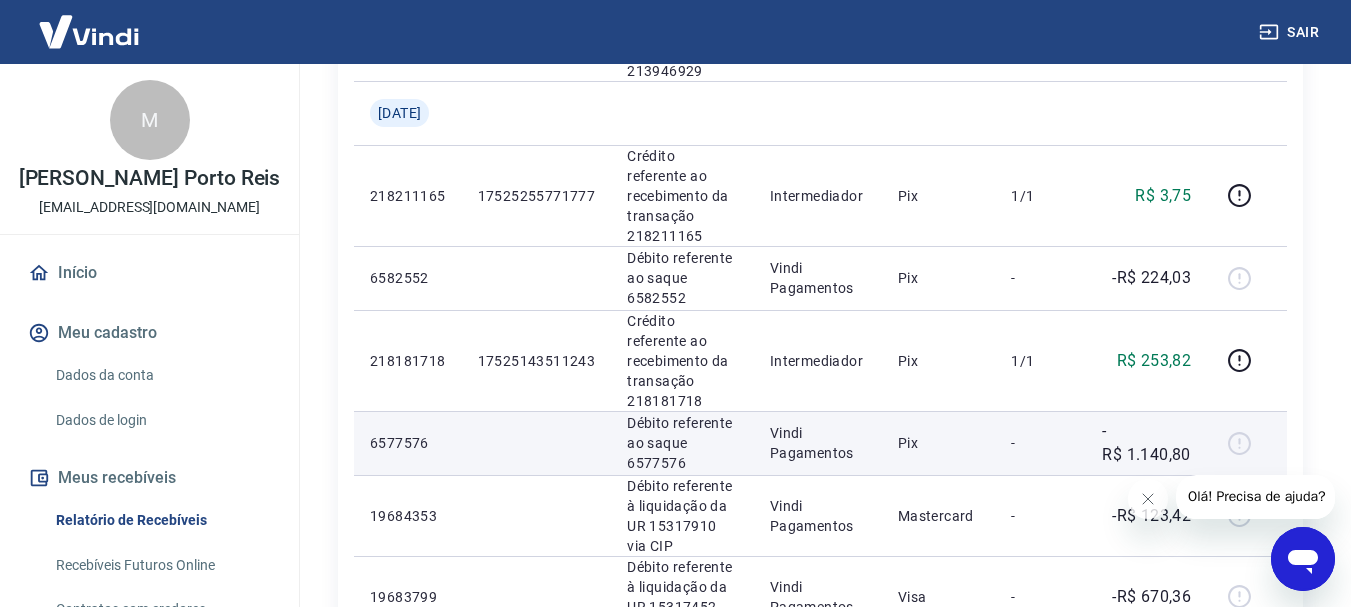 click at bounding box center [1247, 443] 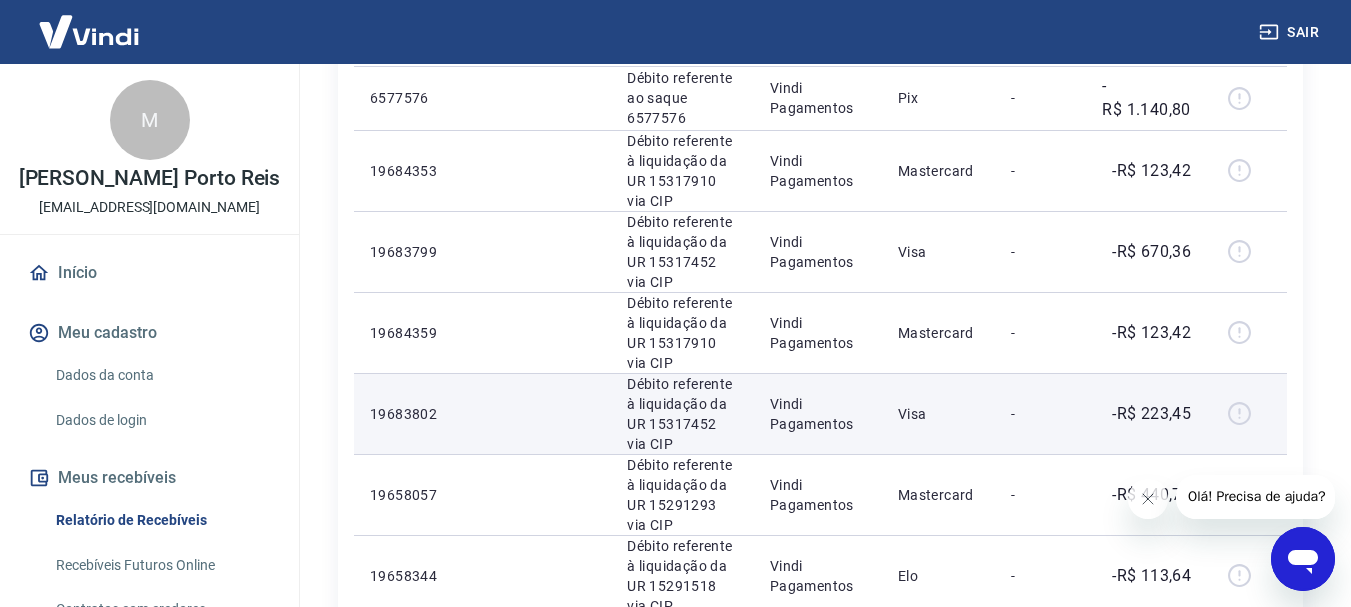 scroll, scrollTop: 2045, scrollLeft: 0, axis: vertical 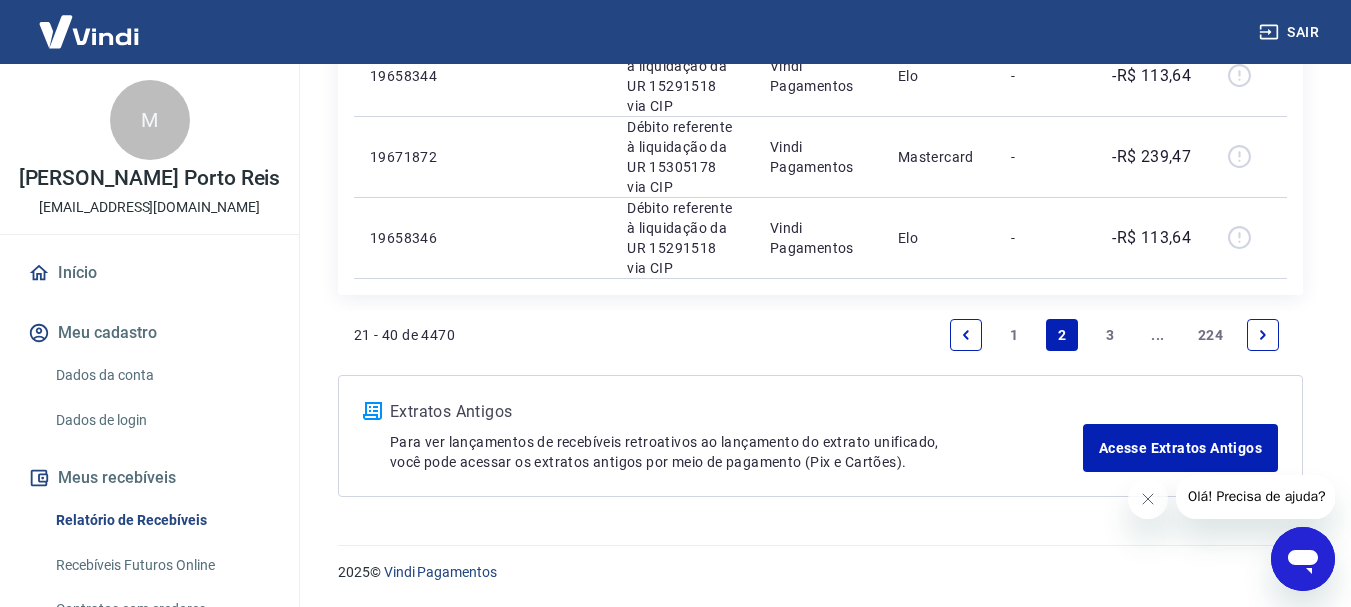 click 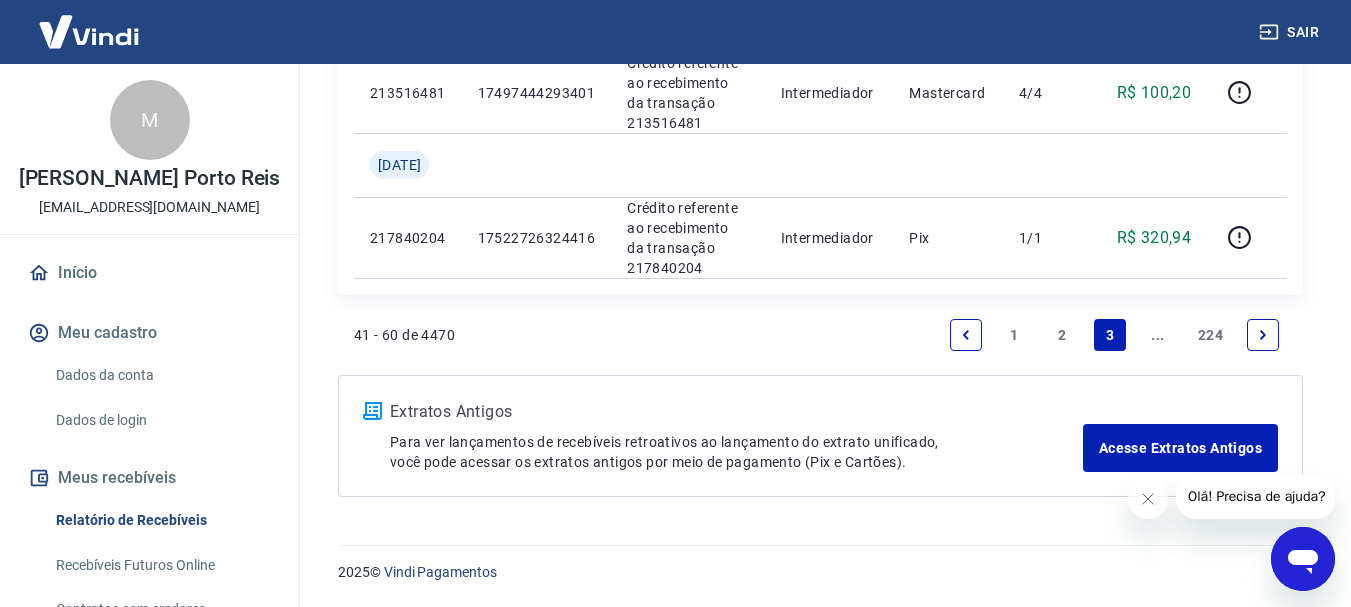 scroll, scrollTop: 2007, scrollLeft: 0, axis: vertical 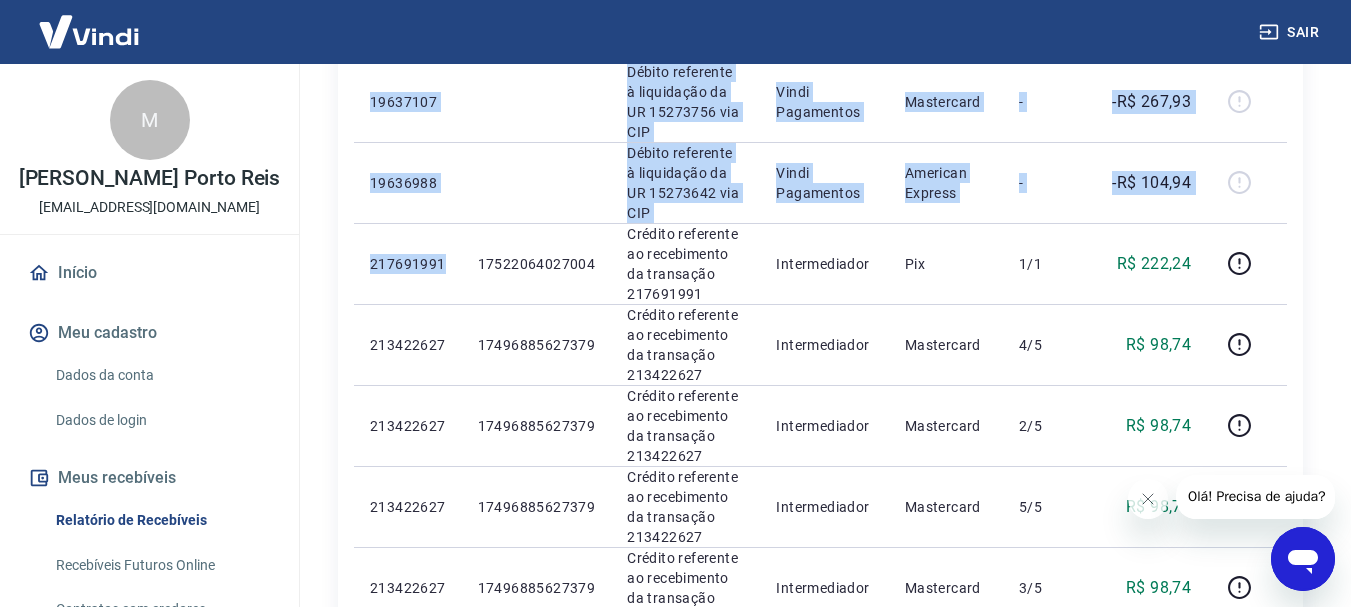 drag, startPoint x: 441, startPoint y: 256, endPoint x: 338, endPoint y: 275, distance: 104.73777 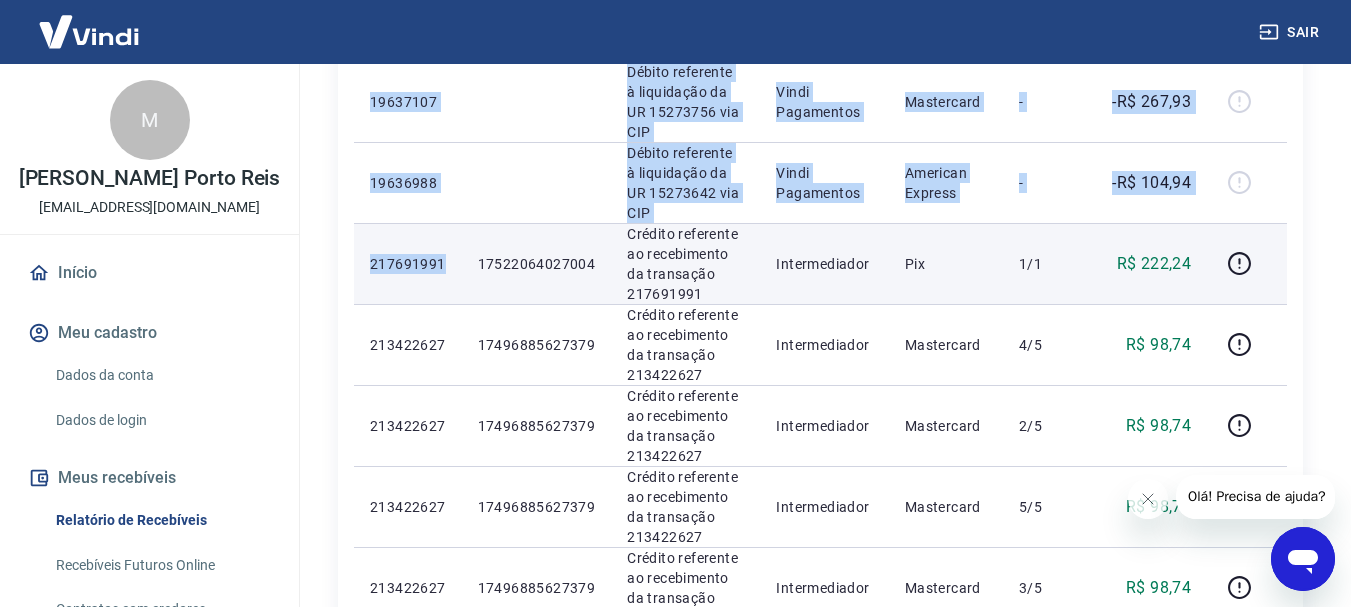 click on "217691991" at bounding box center [408, 264] 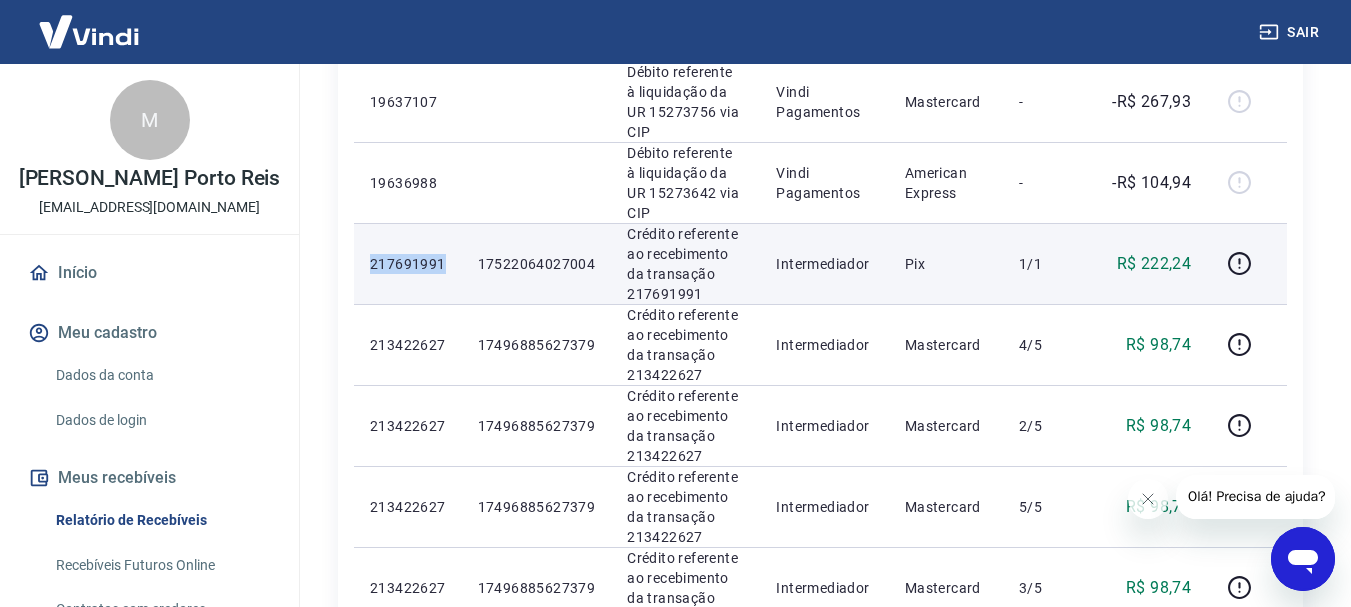 click on "217691991" at bounding box center (408, 264) 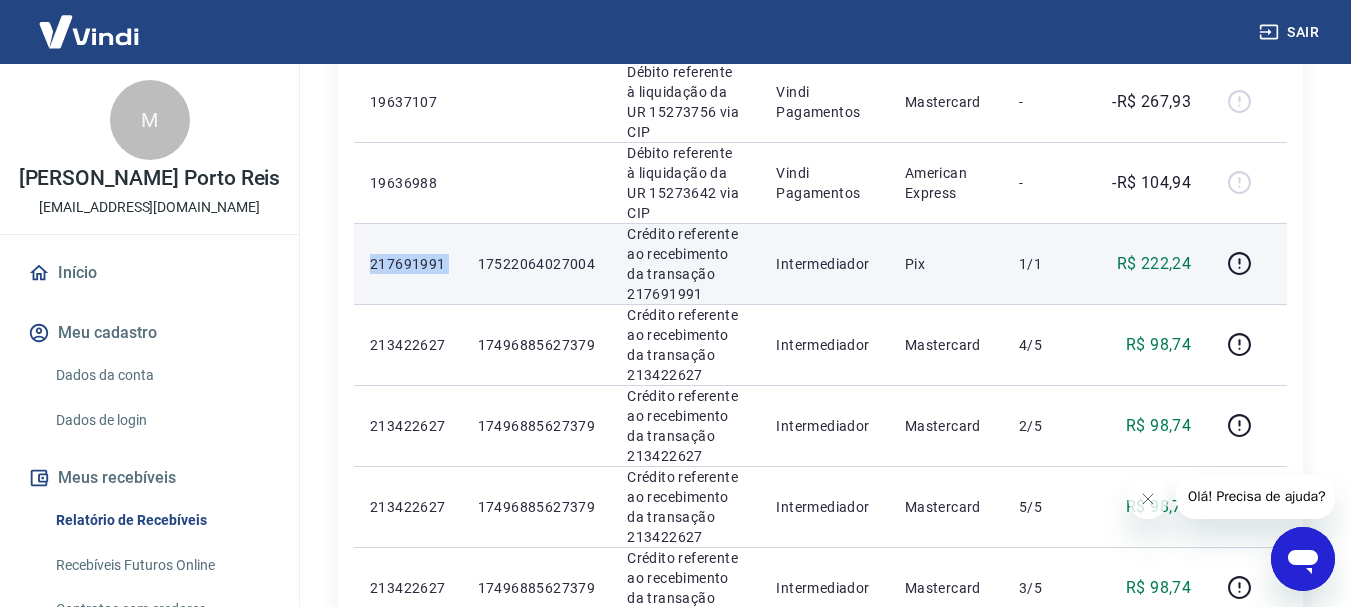 click on "217691991" at bounding box center [408, 264] 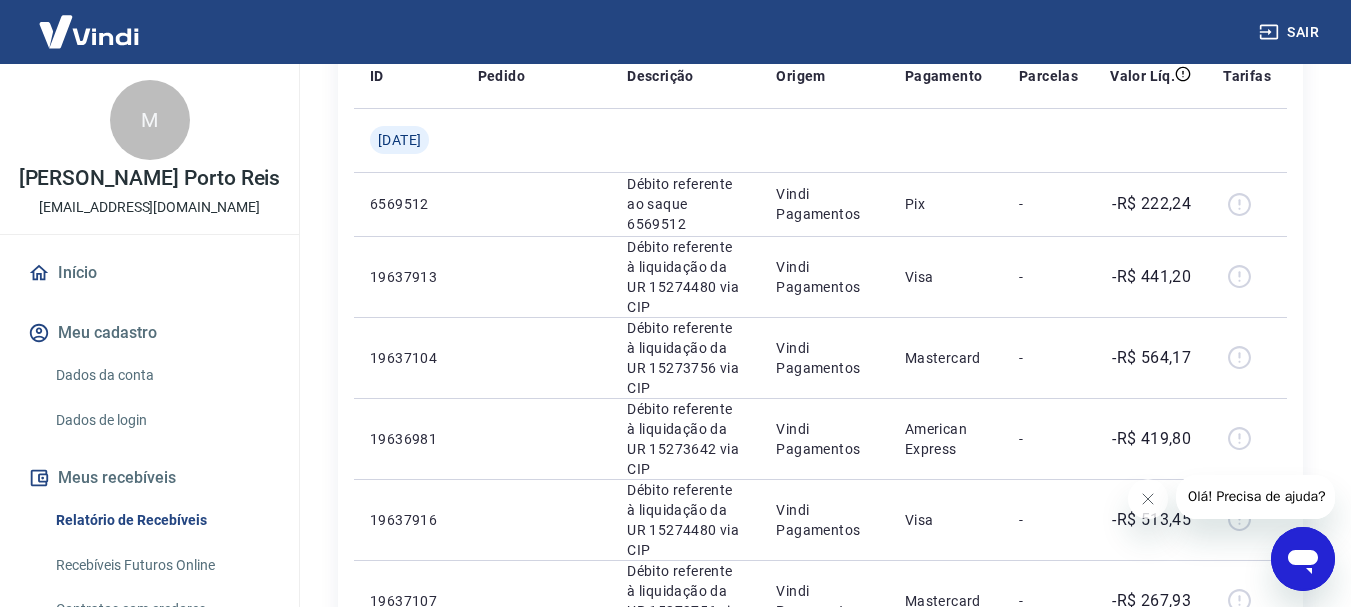 scroll, scrollTop: 300, scrollLeft: 0, axis: vertical 